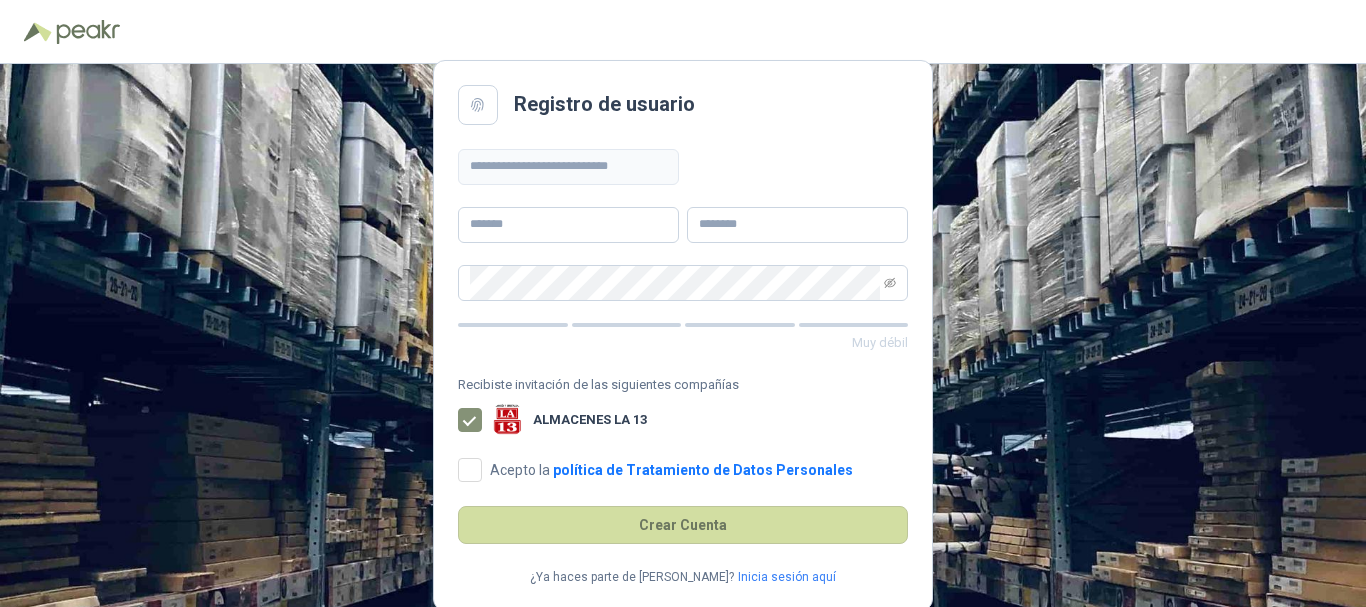 scroll, scrollTop: 0, scrollLeft: 0, axis: both 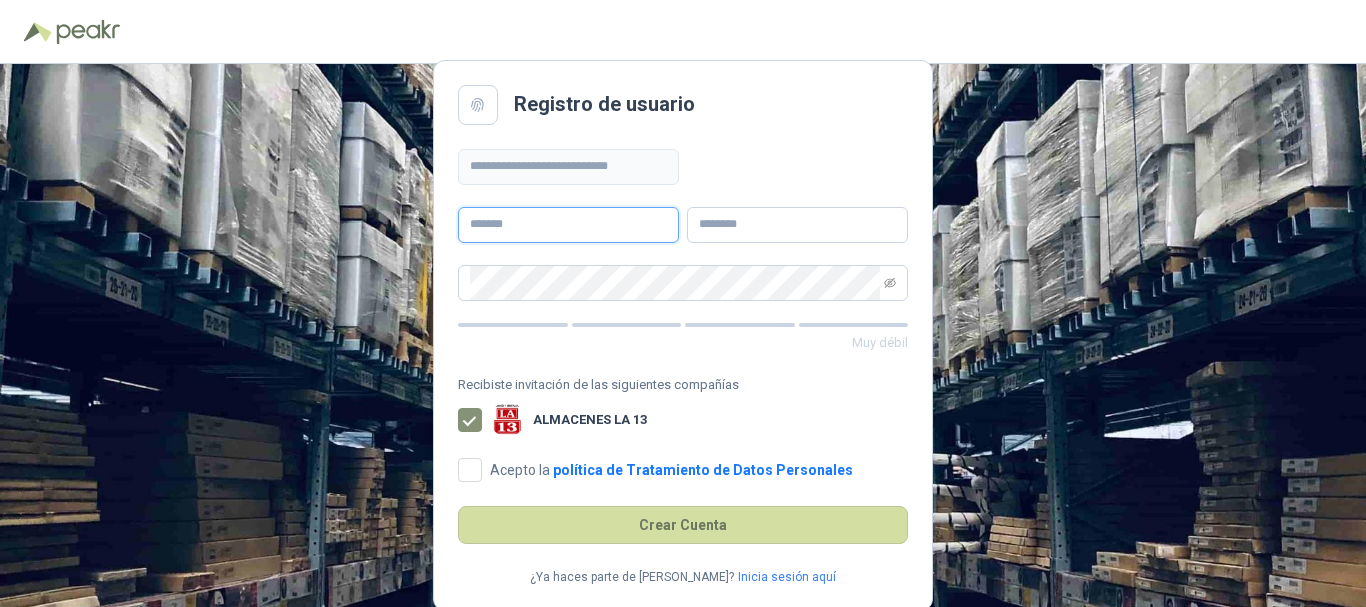click at bounding box center [568, 225] 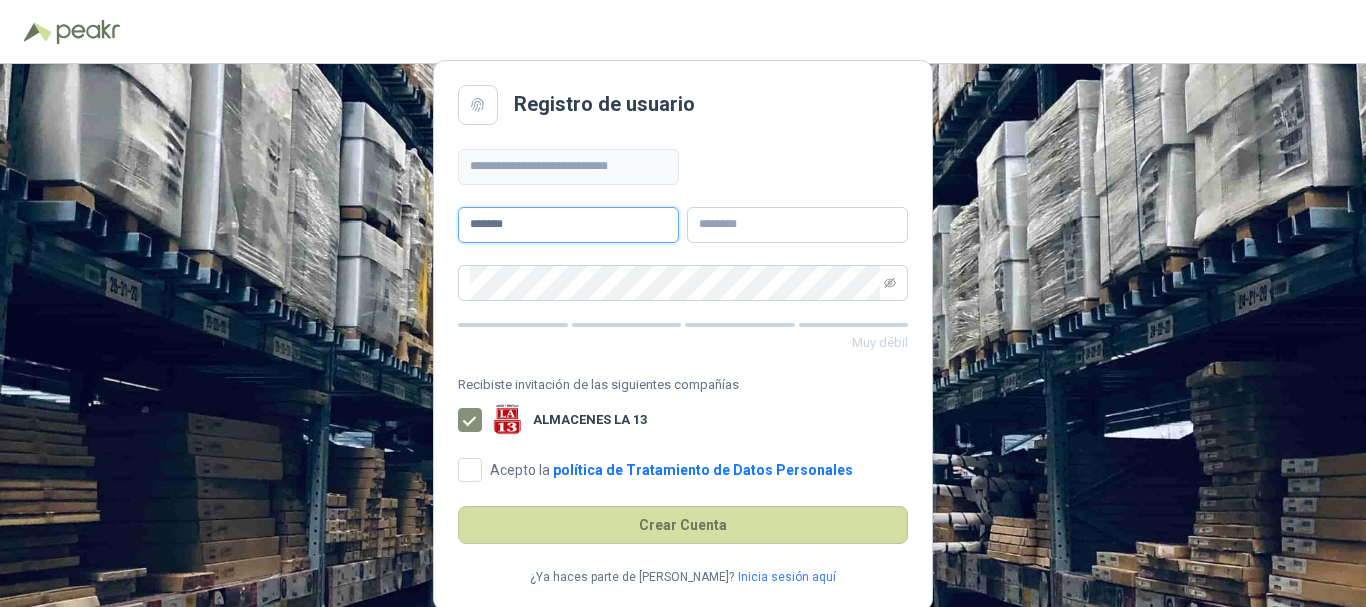 type on "*******" 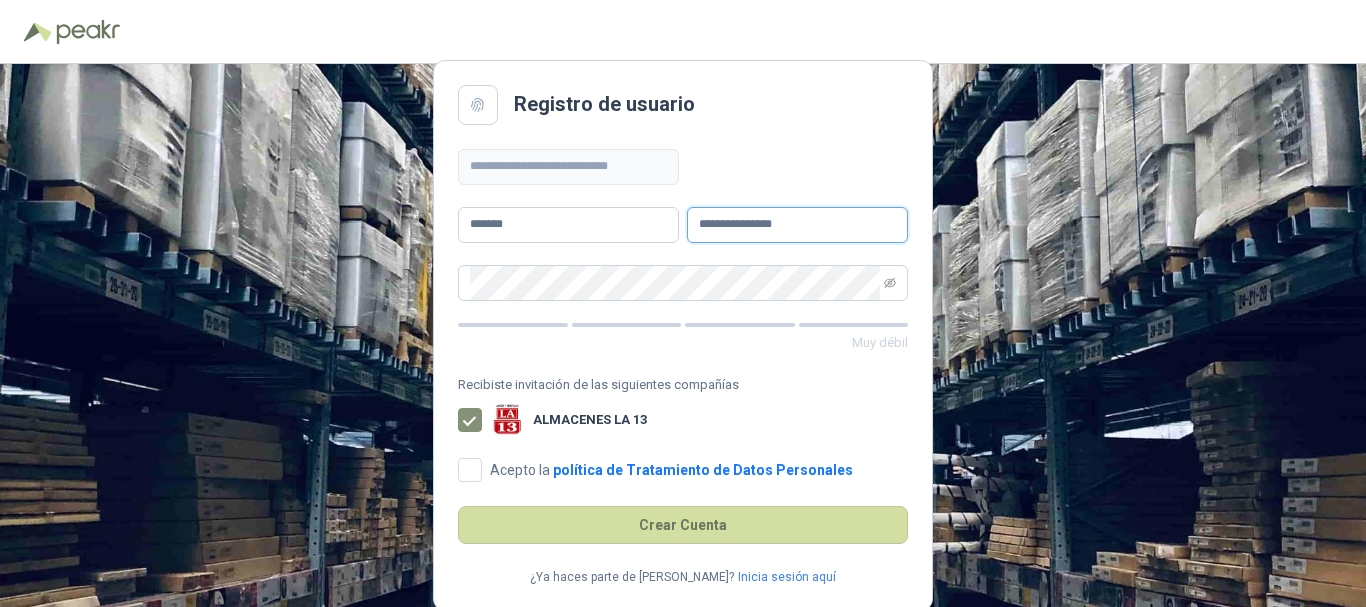 type on "**********" 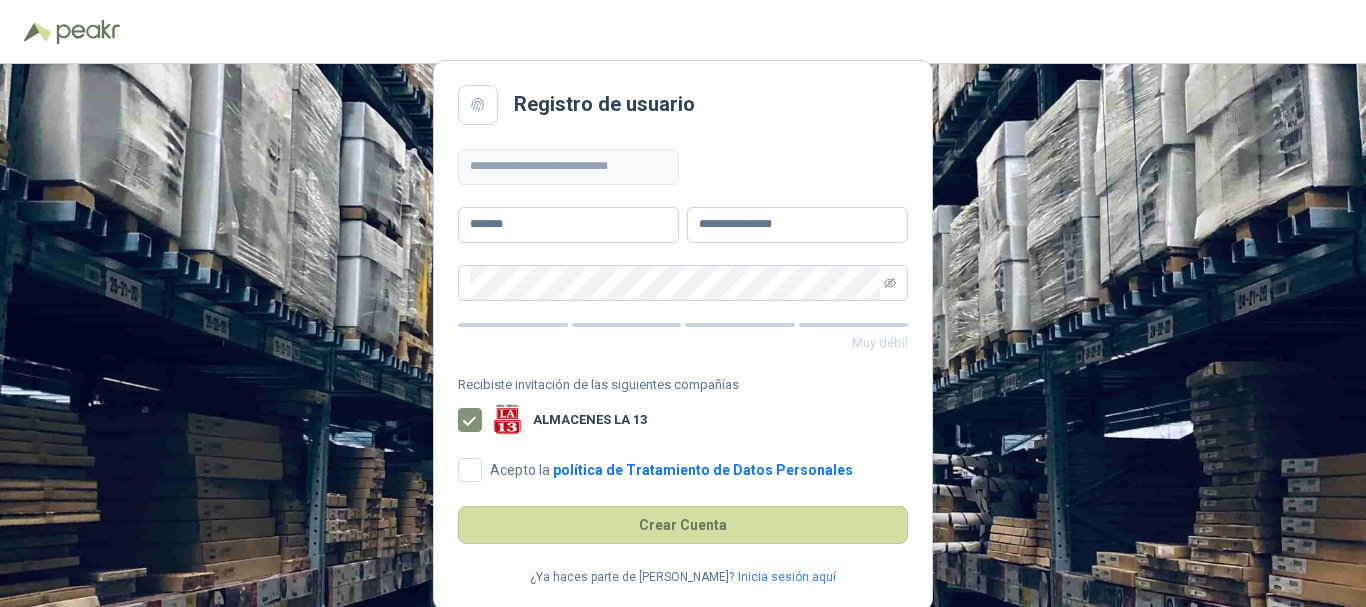 click on "**********" at bounding box center [683, 303] 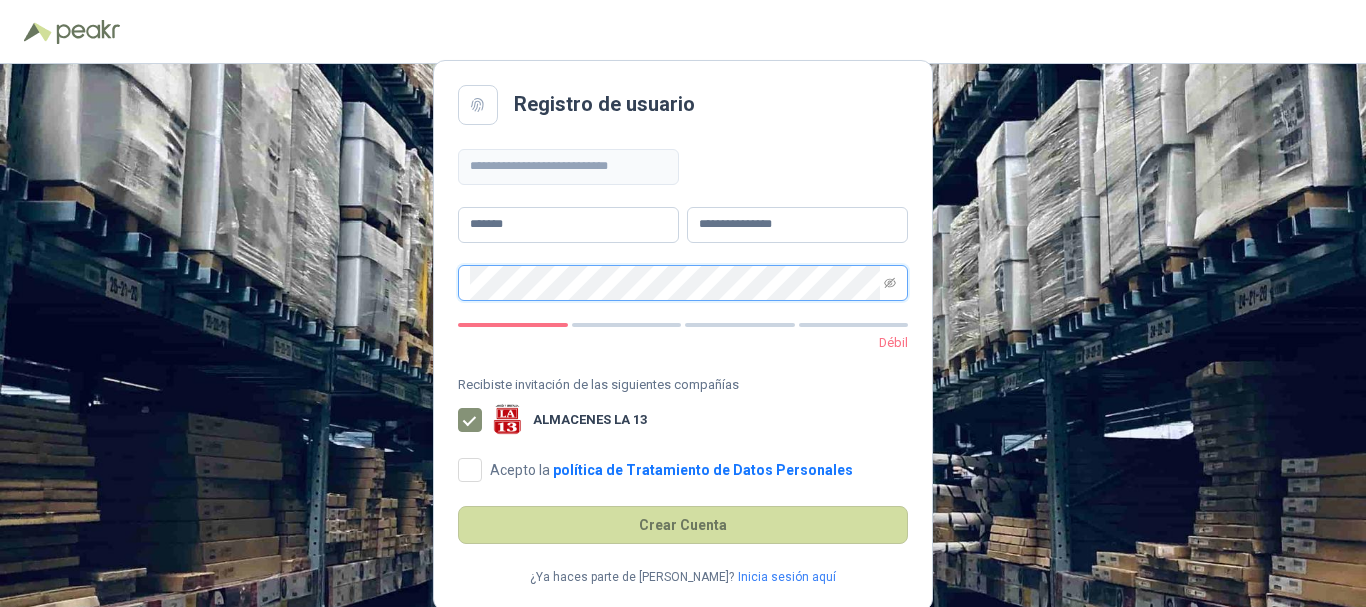 click at bounding box center (683, 283) 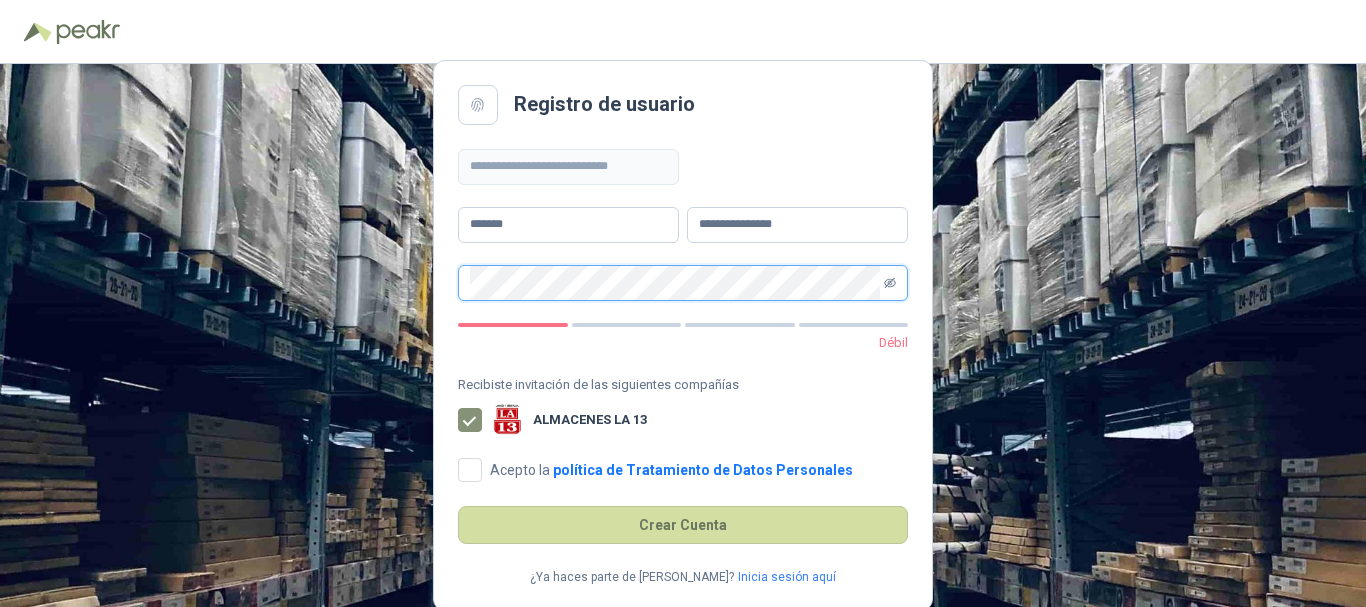 click 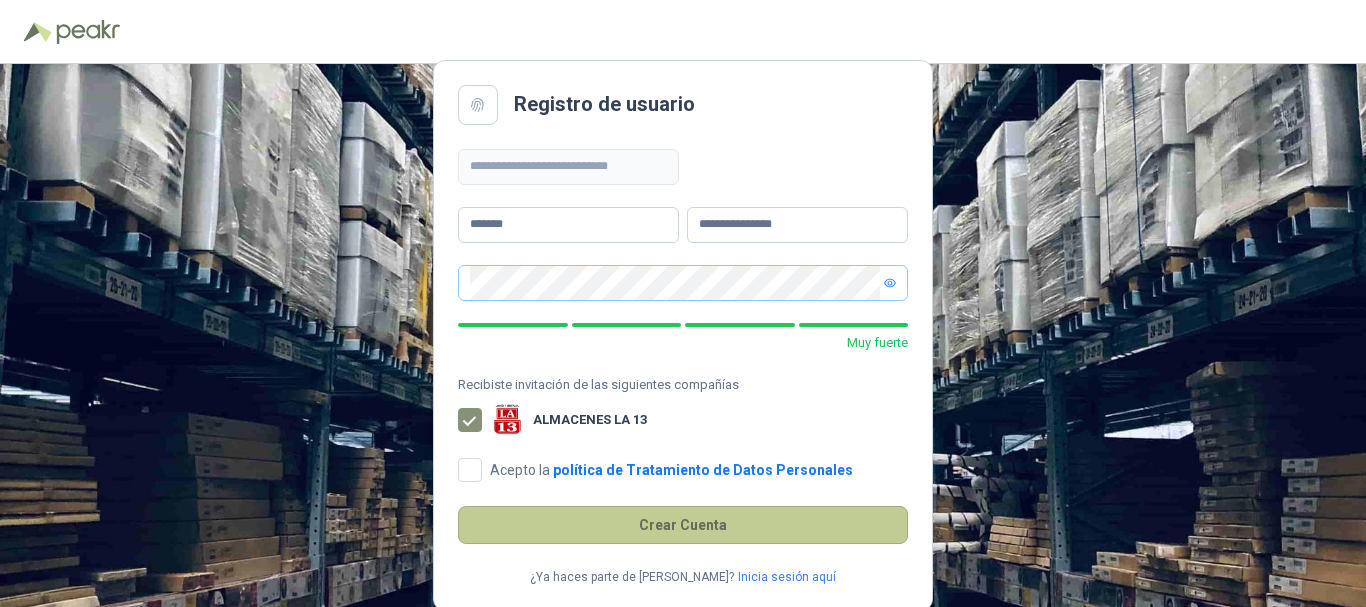 click on "Crear Cuenta" at bounding box center [683, 525] 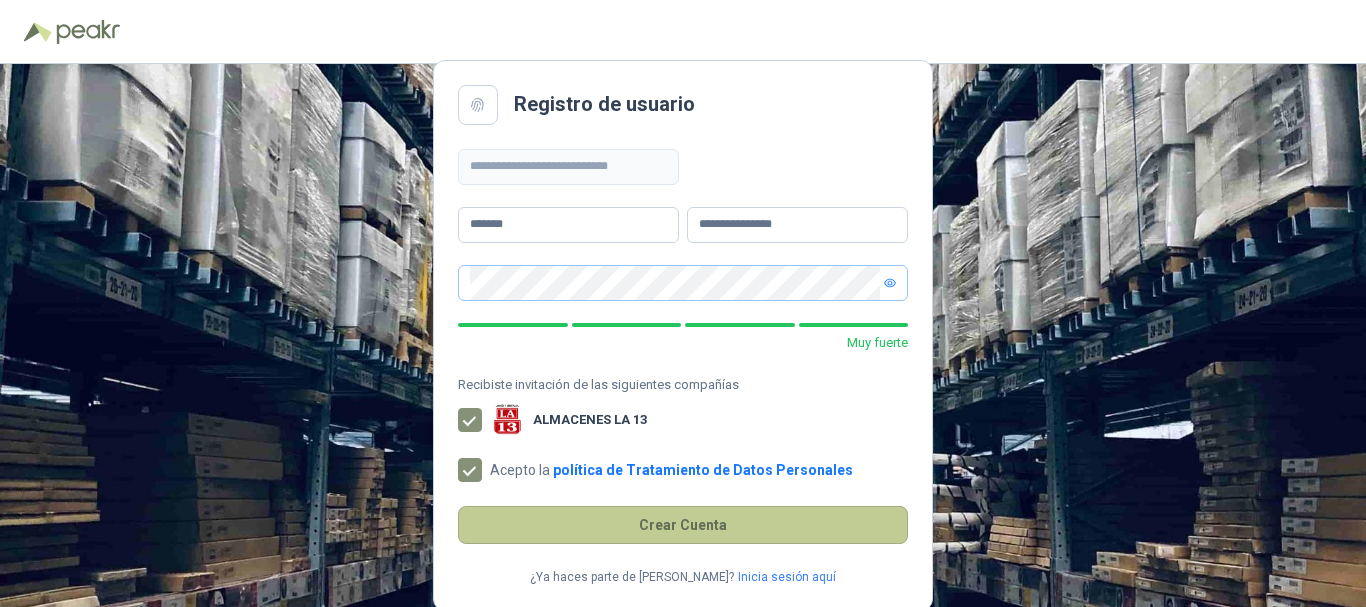 click on "Crear Cuenta" at bounding box center [683, 525] 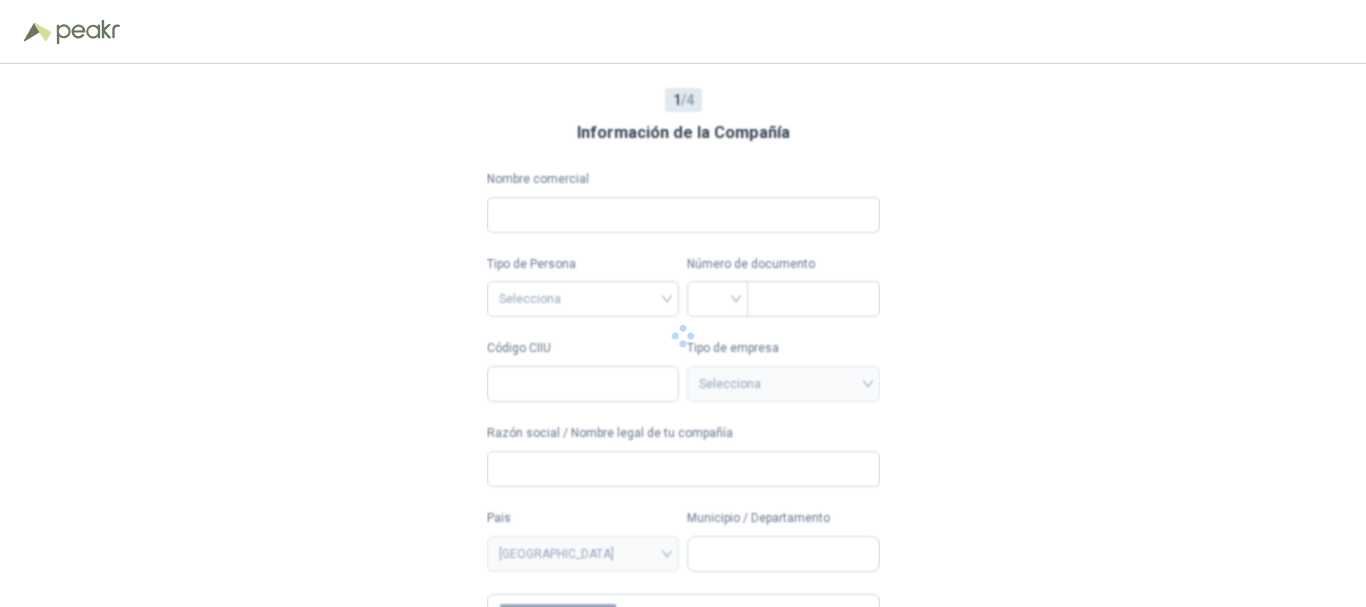 type on "**********" 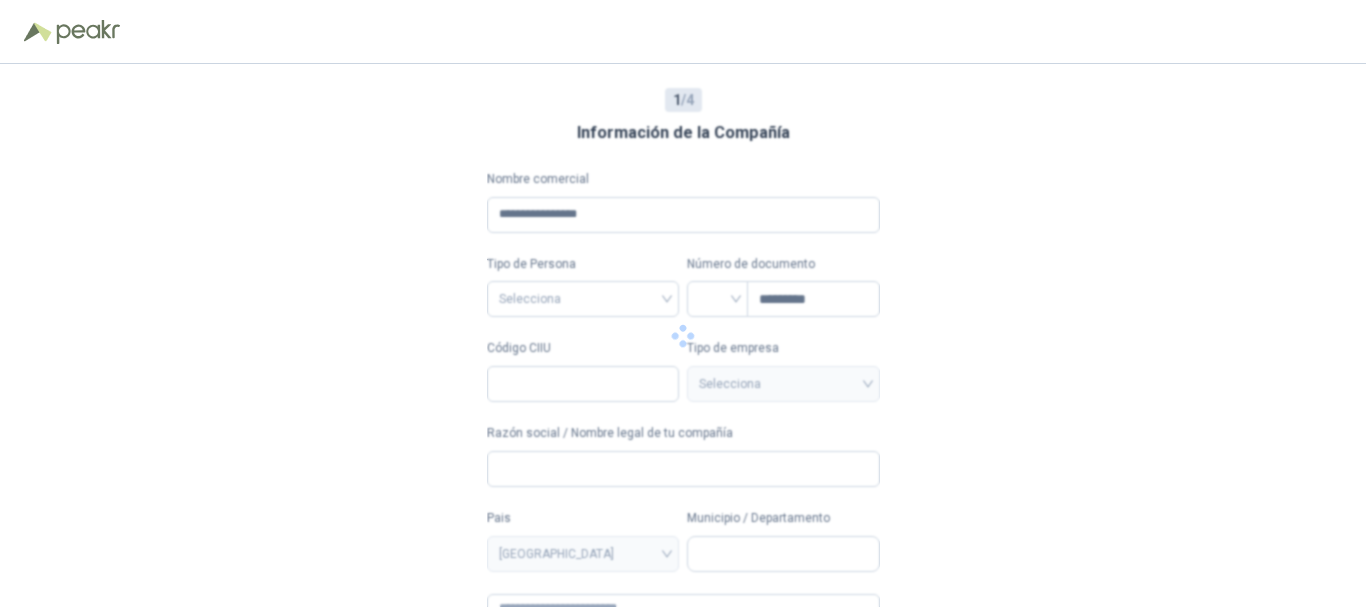 type 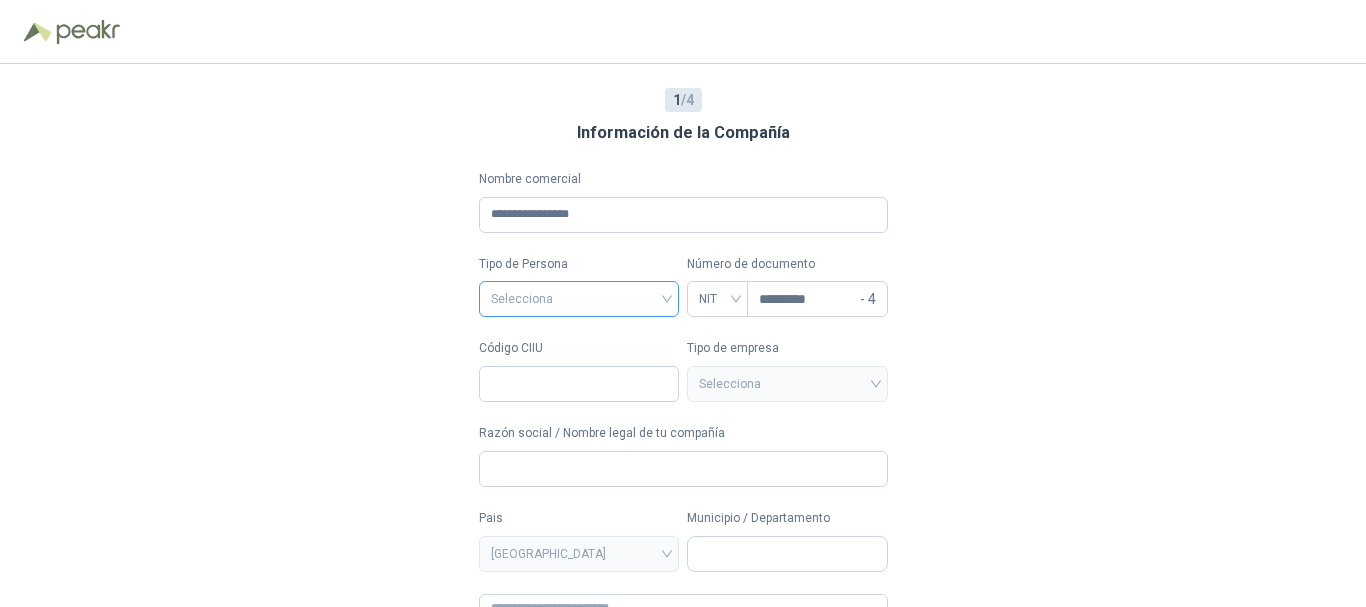 click at bounding box center [579, 297] 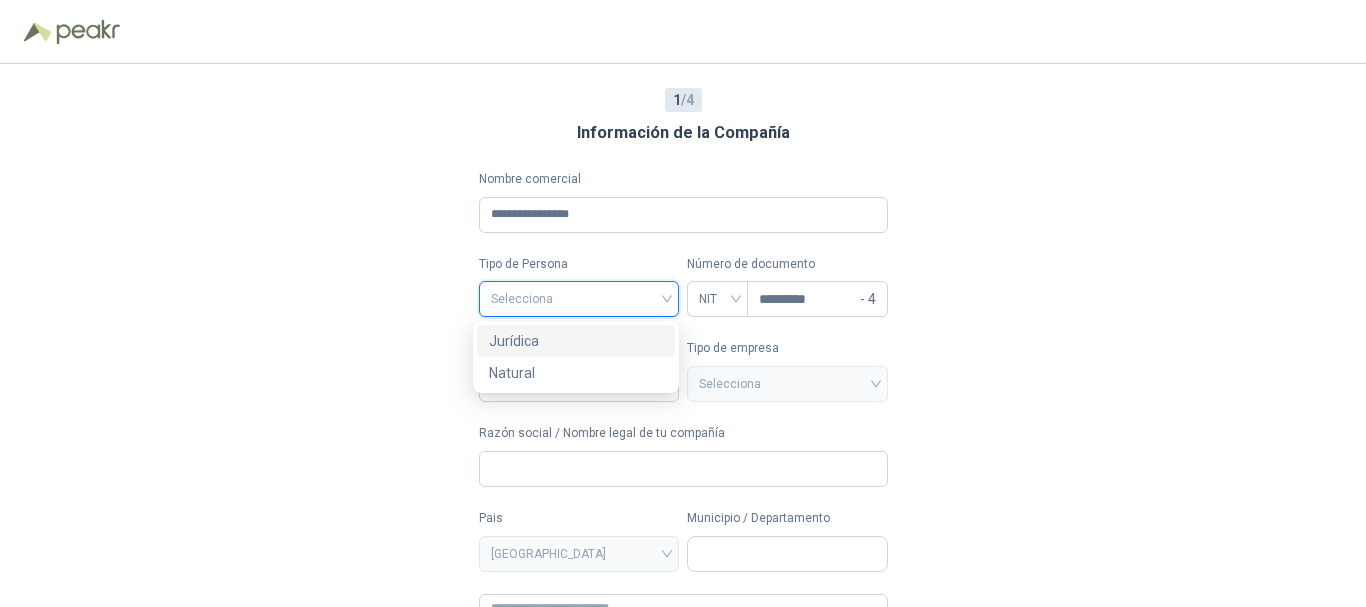 click on "Jurídica" at bounding box center [576, 341] 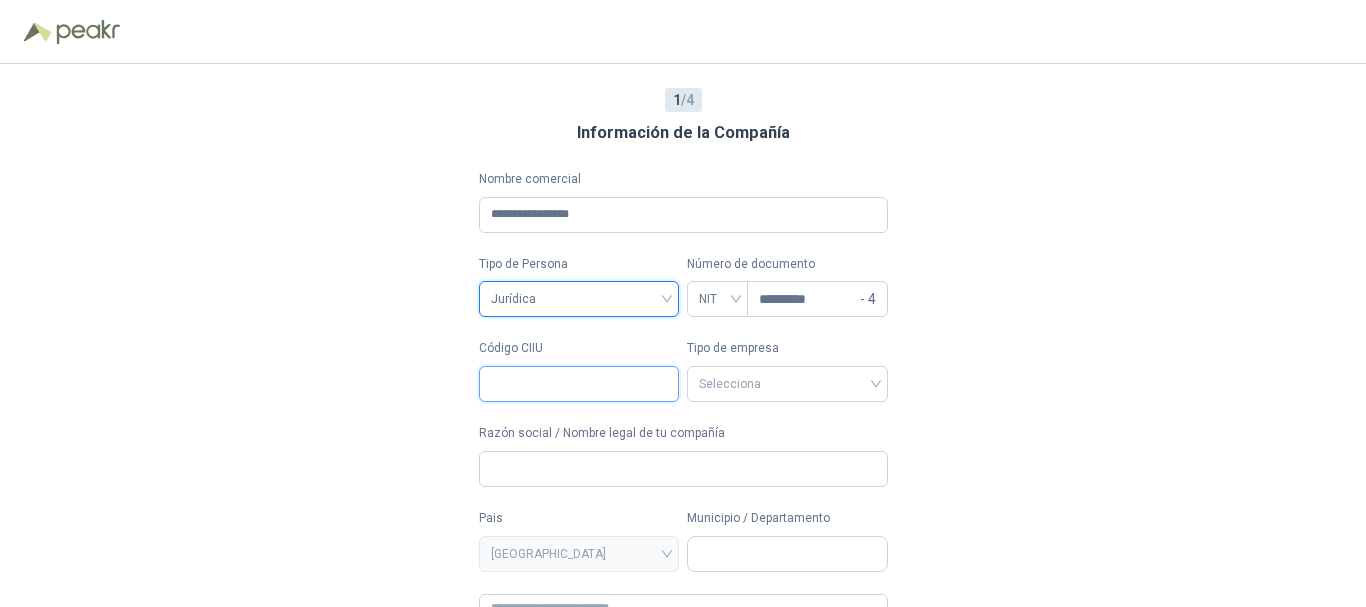 click on "Código CIIU" at bounding box center [579, 384] 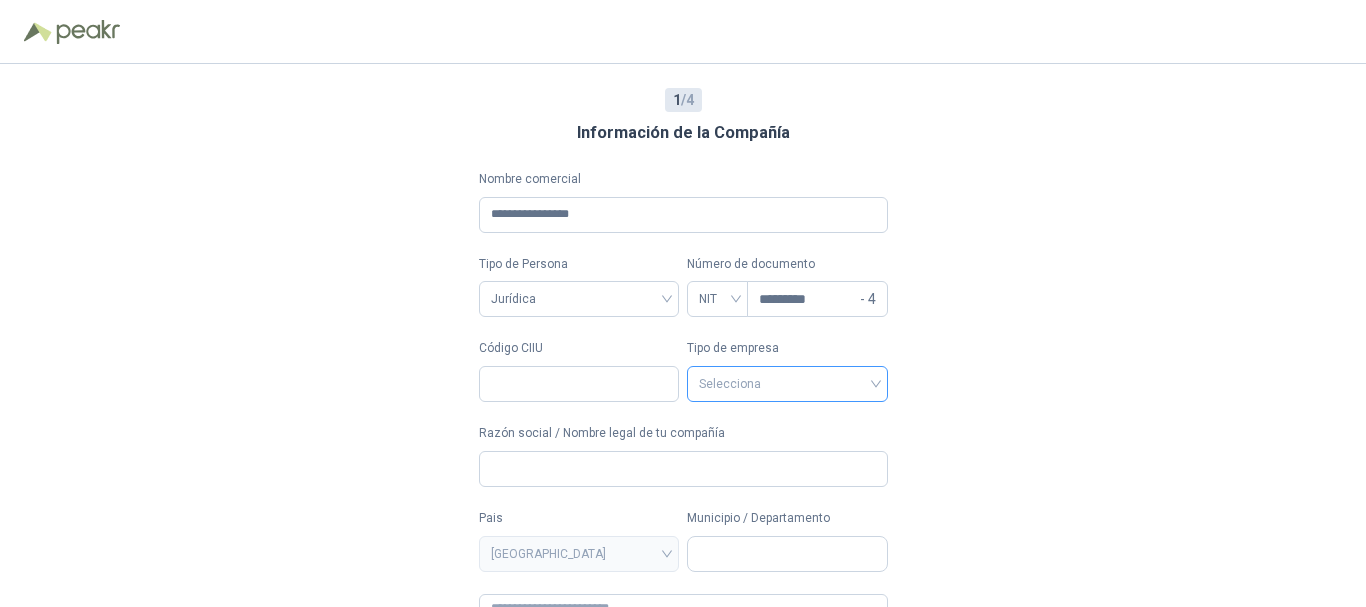 click at bounding box center [787, 382] 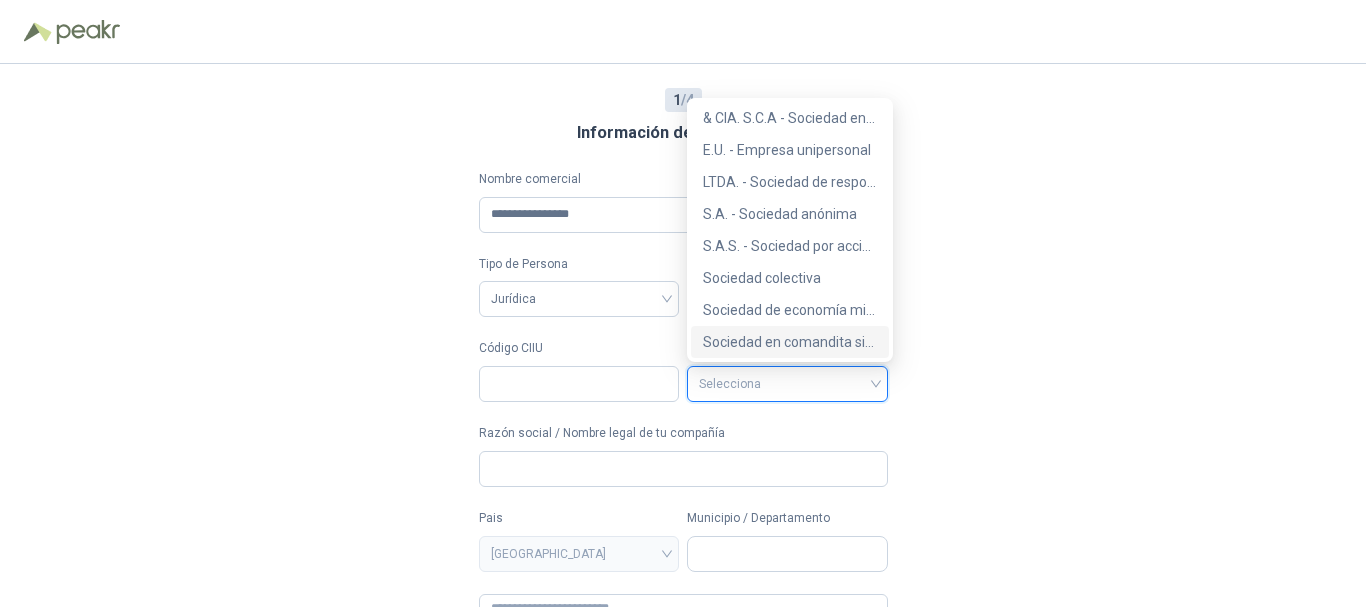click on "**********" at bounding box center [683, 335] 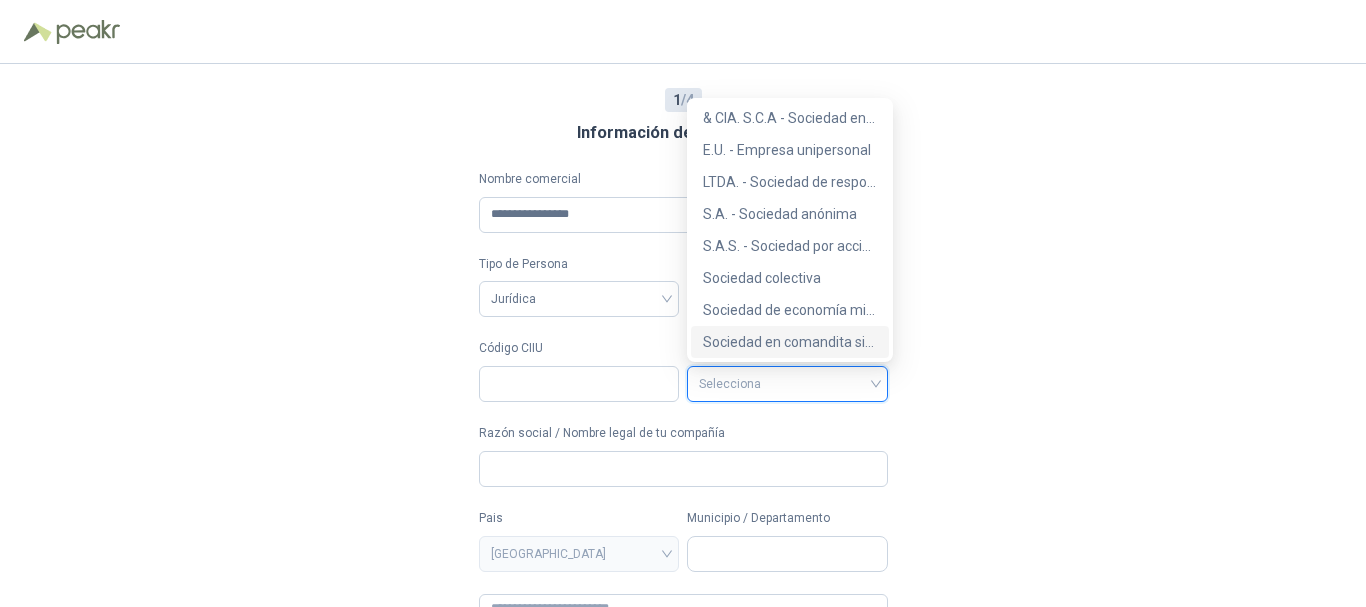 click at bounding box center (787, 382) 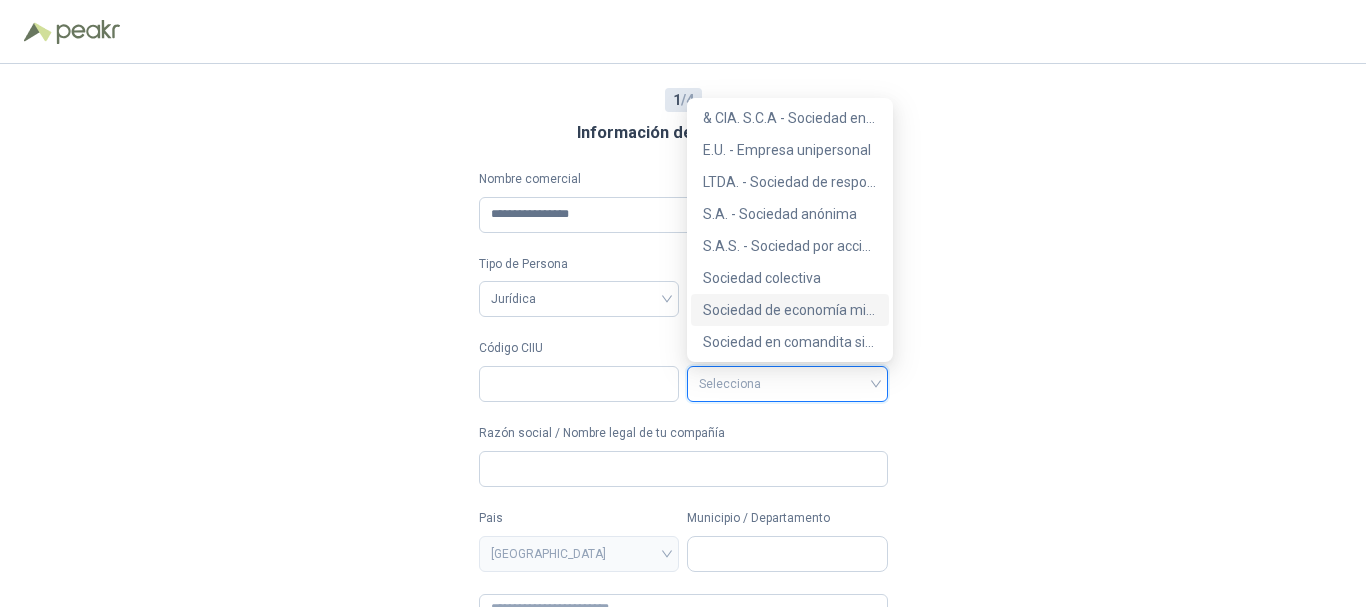click on "**********" at bounding box center [683, 335] 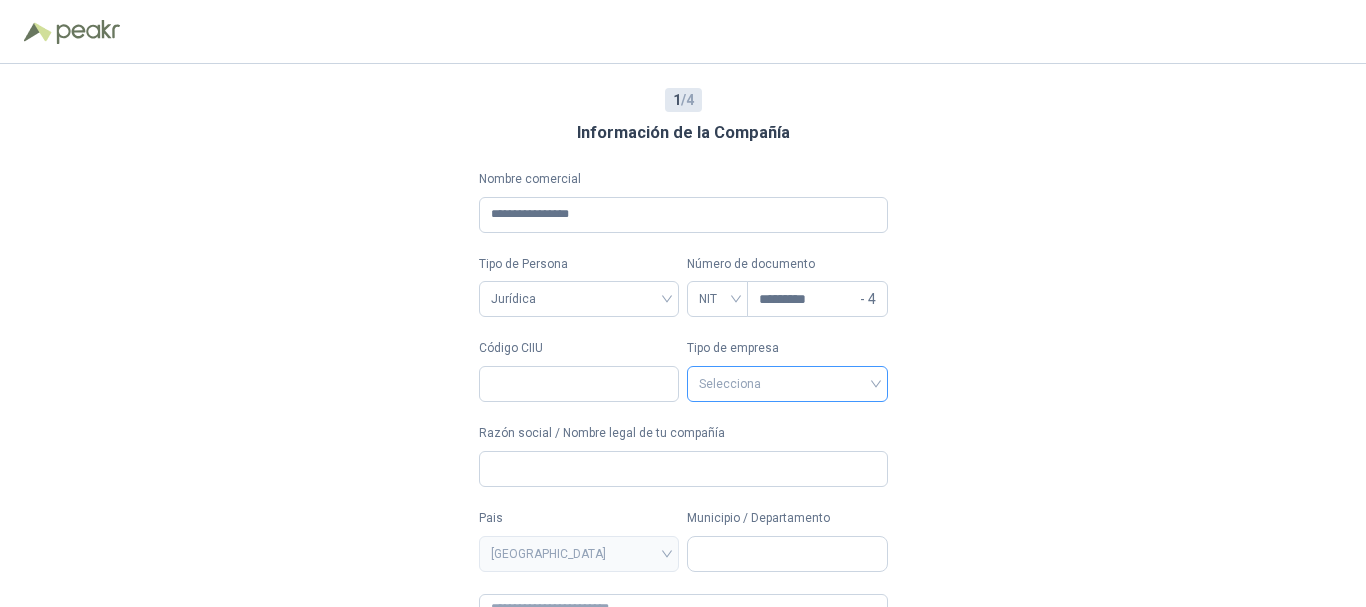click at bounding box center [787, 382] 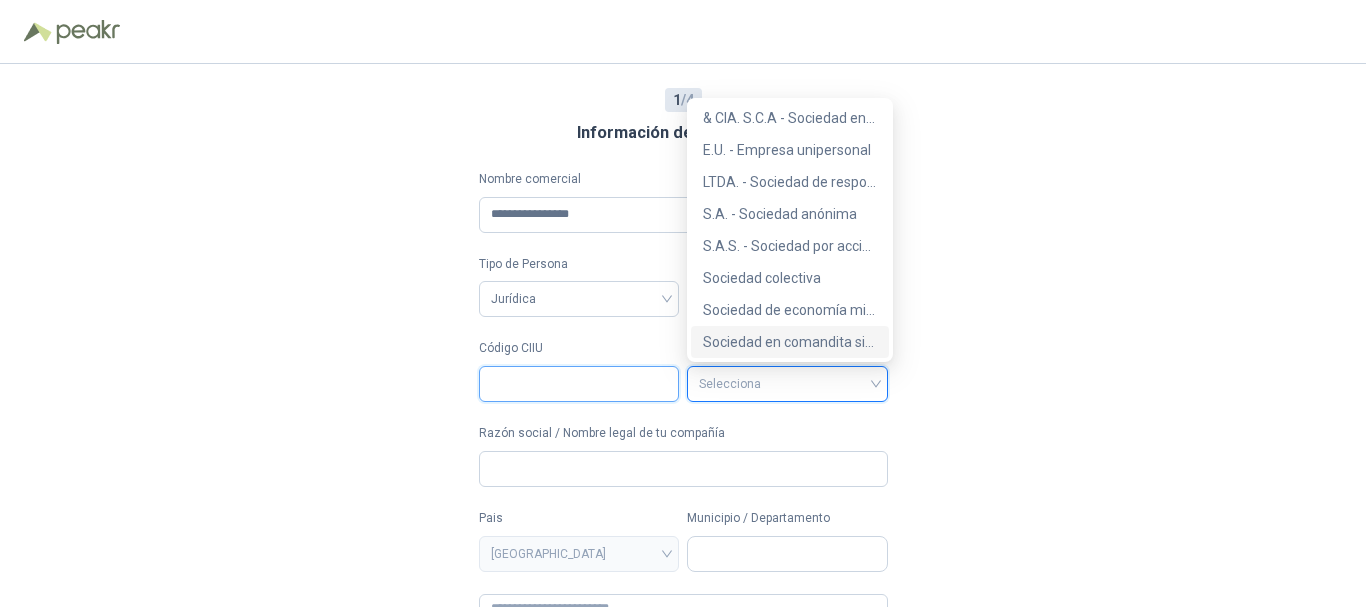 click on "Código CIIU" at bounding box center (579, 384) 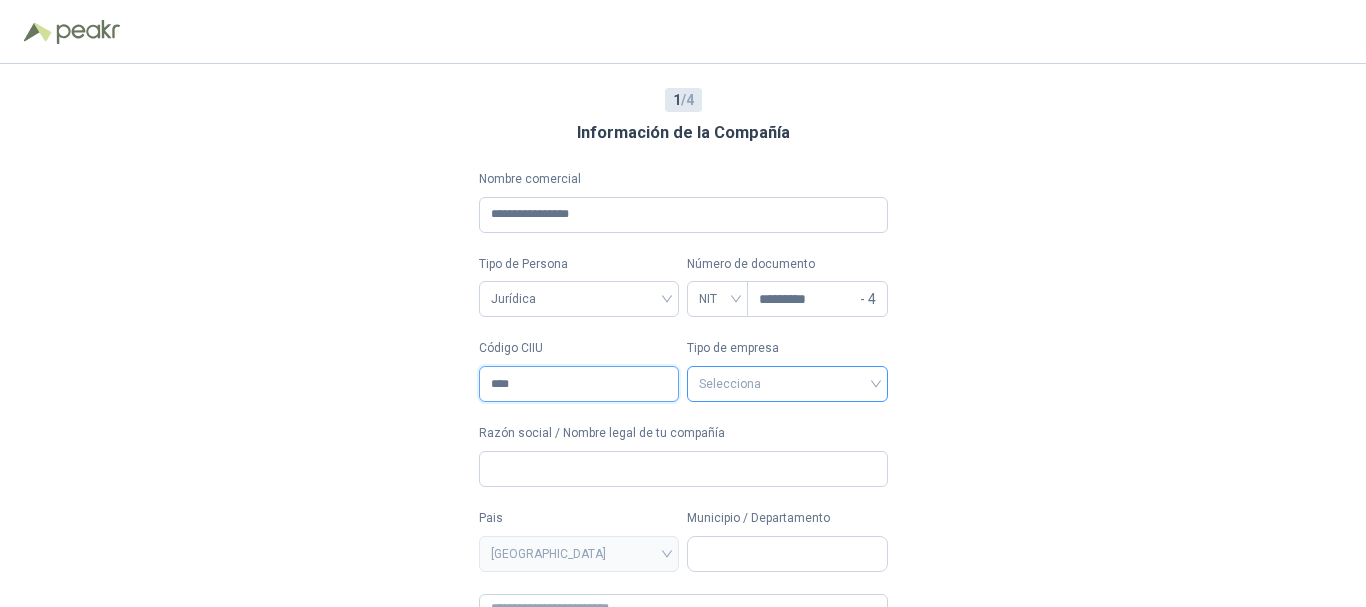type on "****" 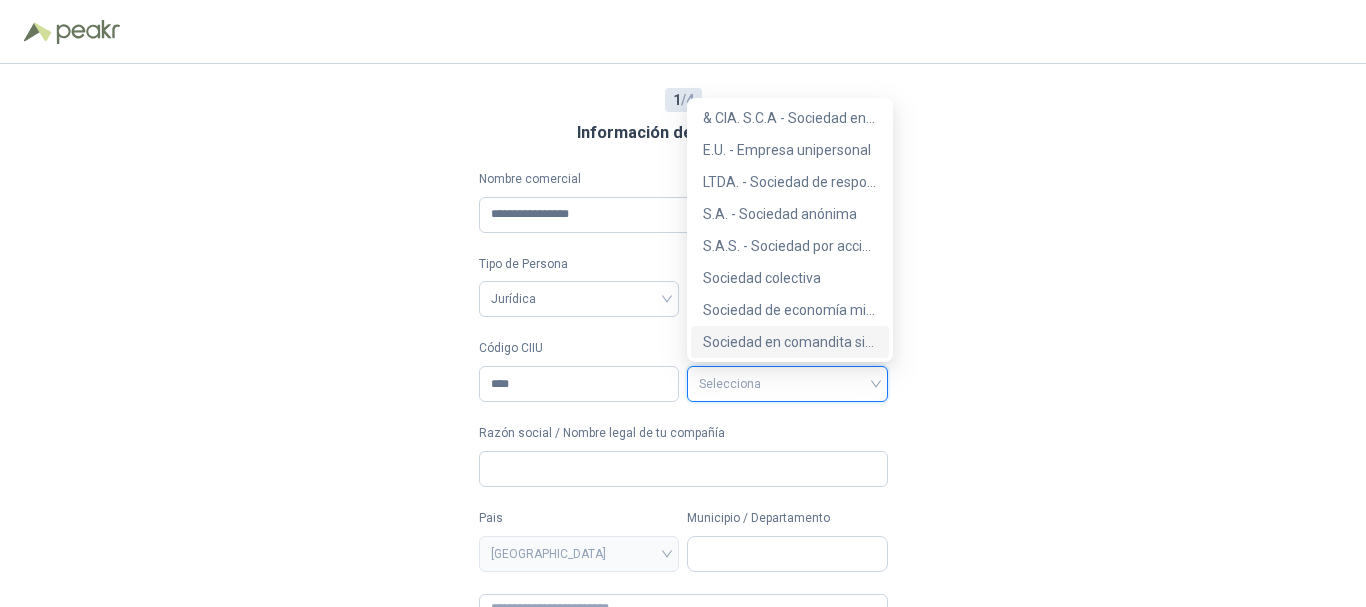 click at bounding box center [787, 382] 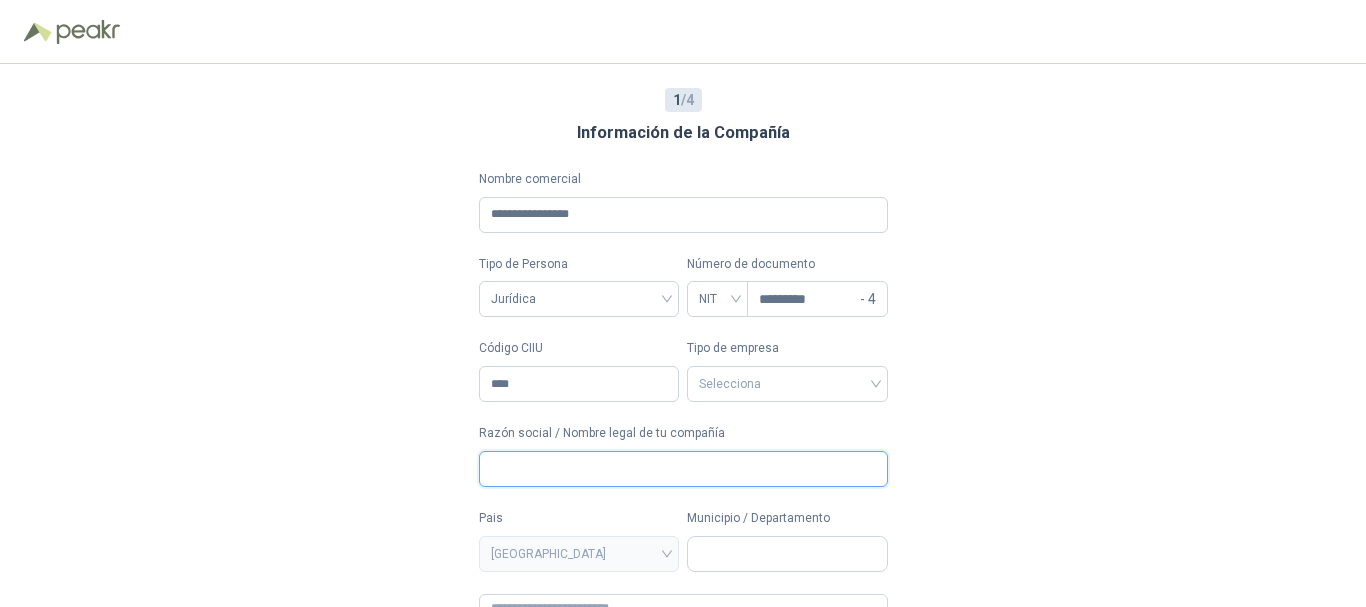 click on "Razón social / Nombre legal de tu compañía" at bounding box center (683, 469) 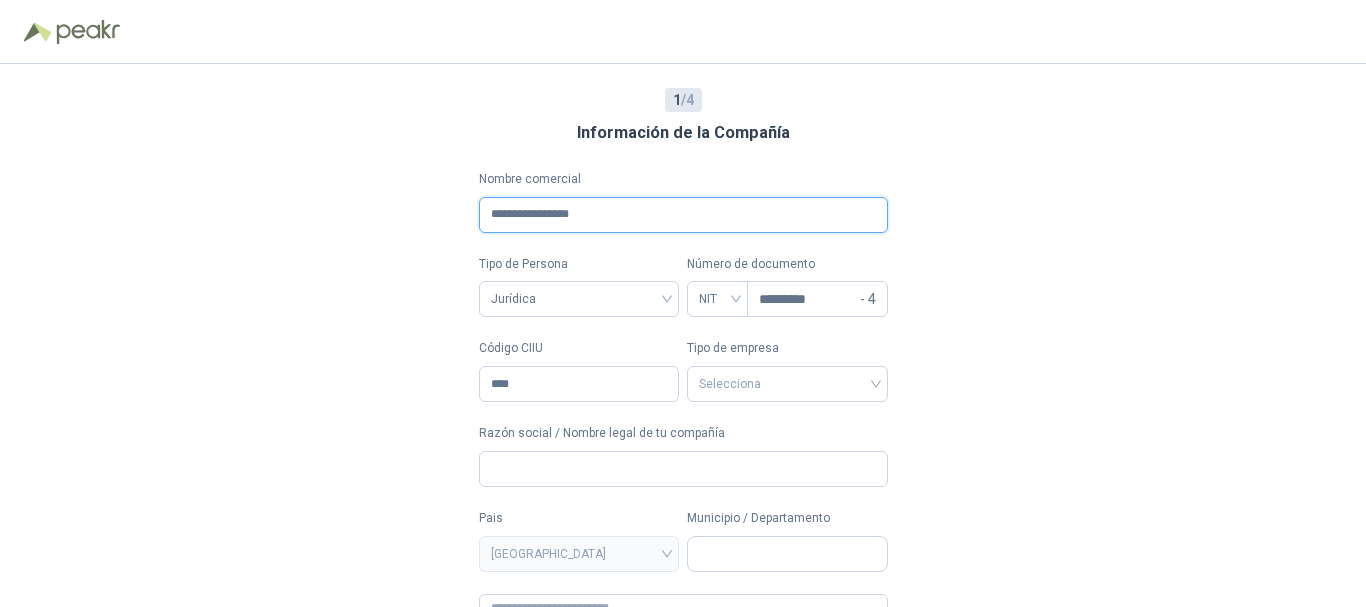 drag, startPoint x: 619, startPoint y: 213, endPoint x: 384, endPoint y: 216, distance: 235.01915 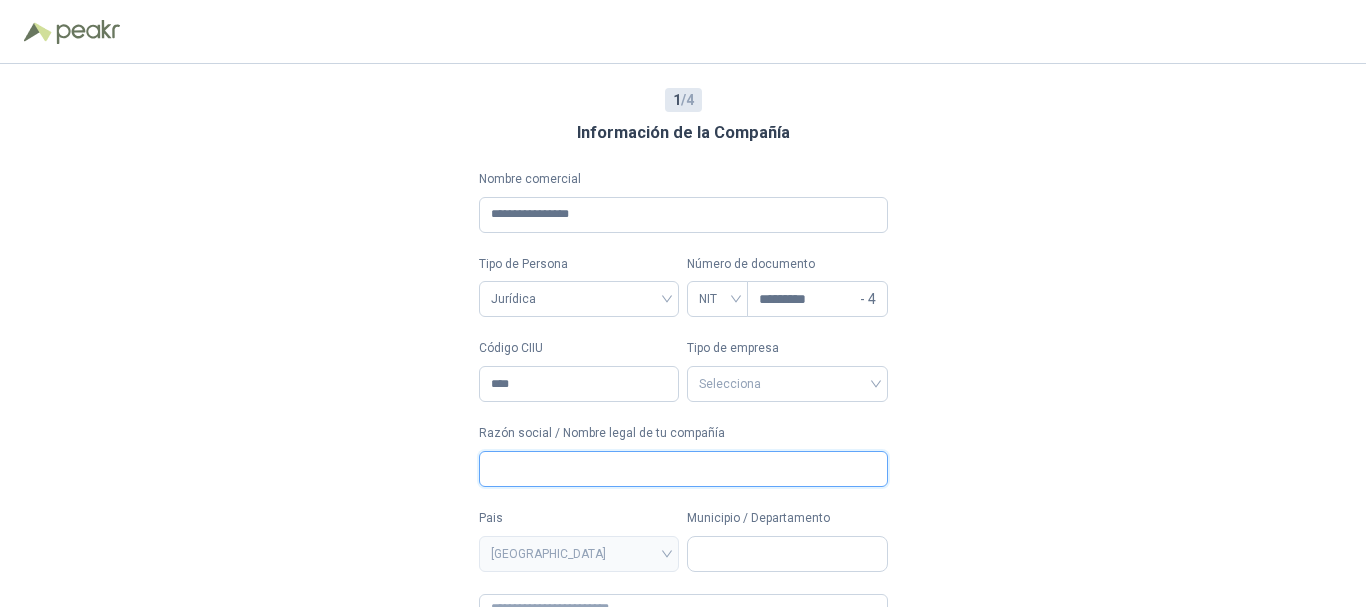 click on "Razón social / Nombre legal de tu compañía" at bounding box center [683, 469] 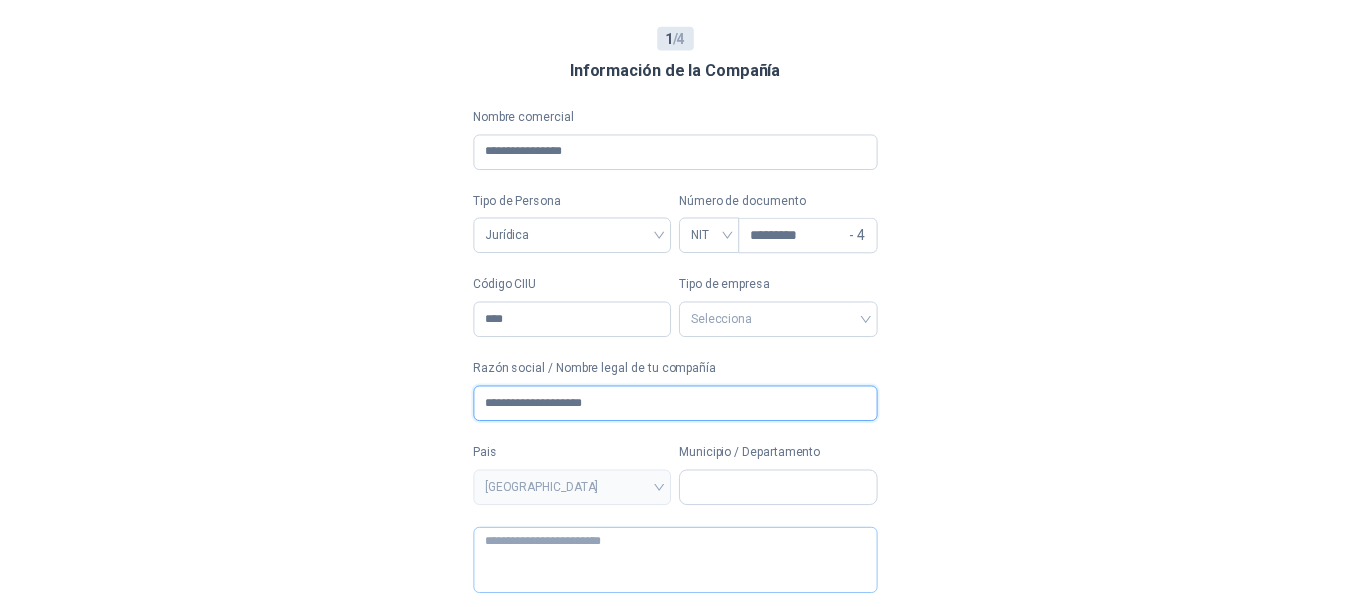 scroll, scrollTop: 112, scrollLeft: 0, axis: vertical 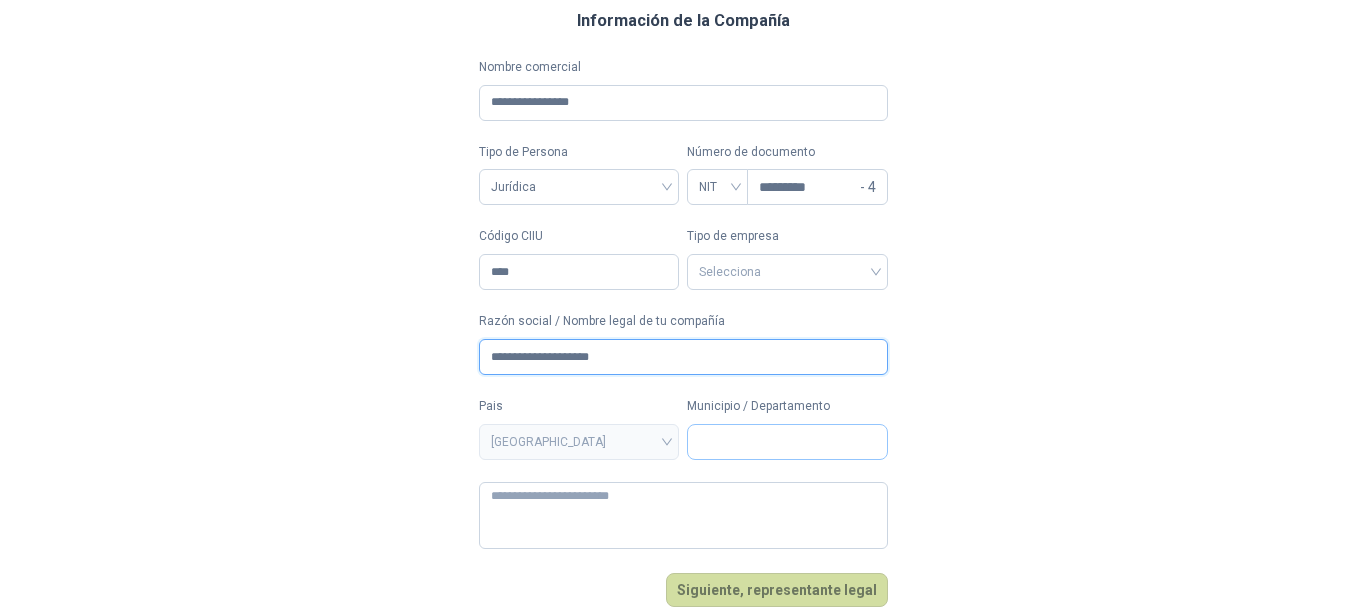 type on "**********" 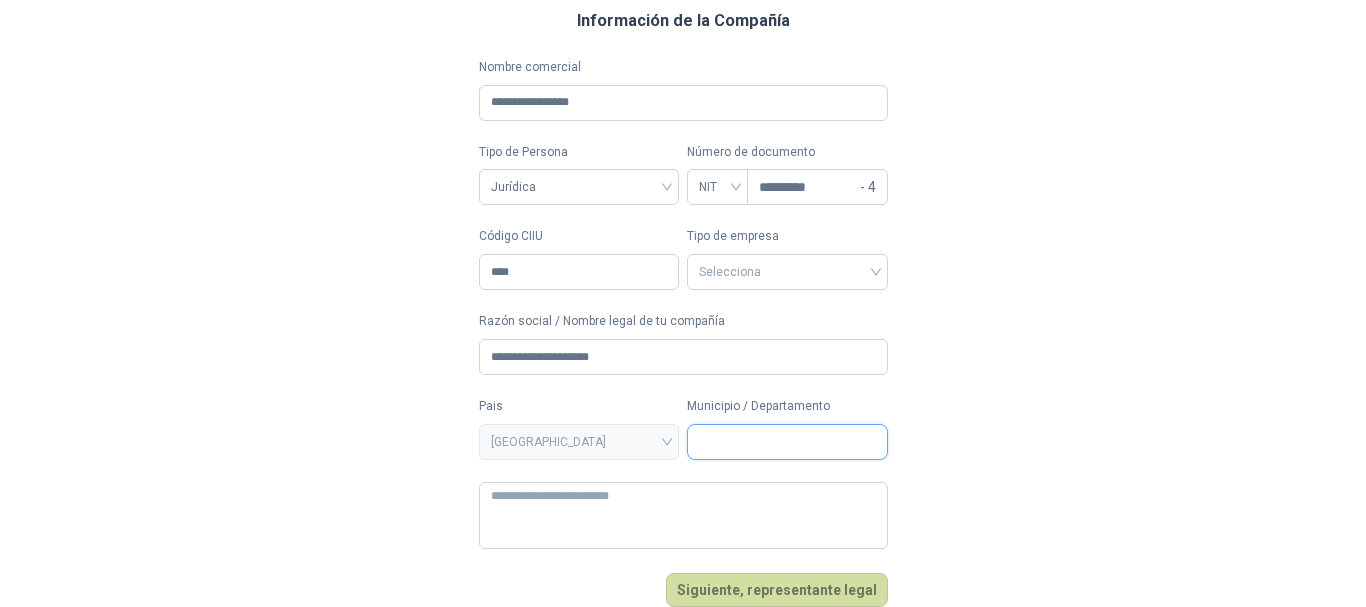 click on "Municipio / Departamento" at bounding box center [787, 442] 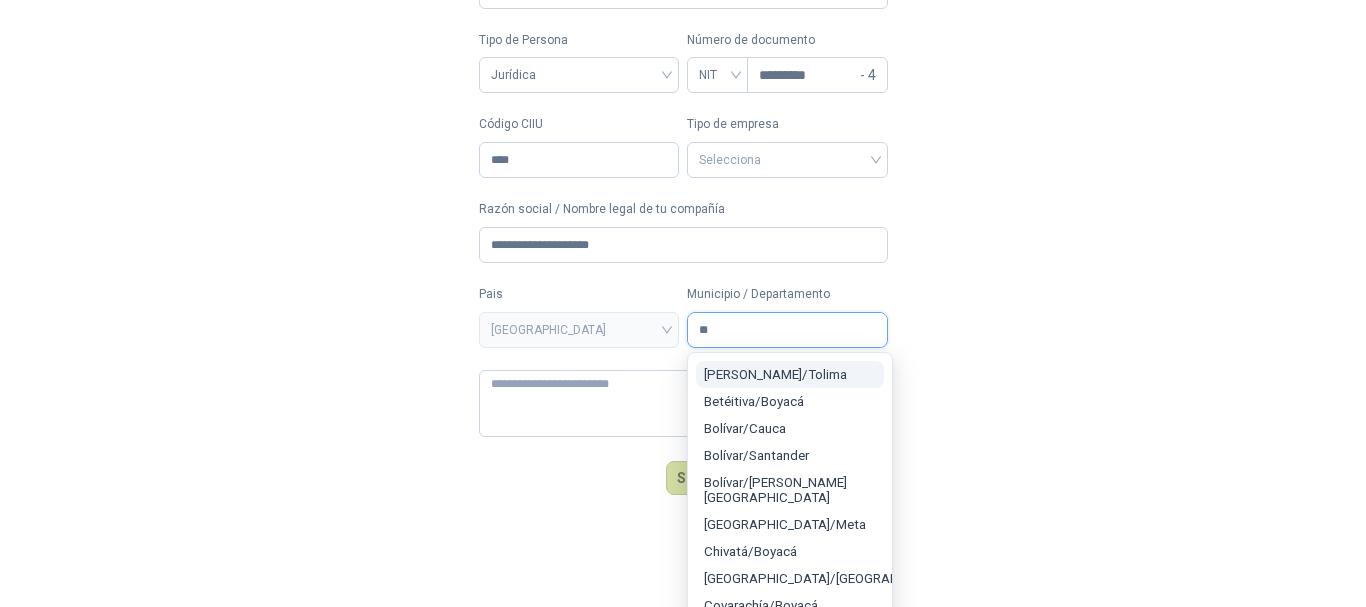 type on "*" 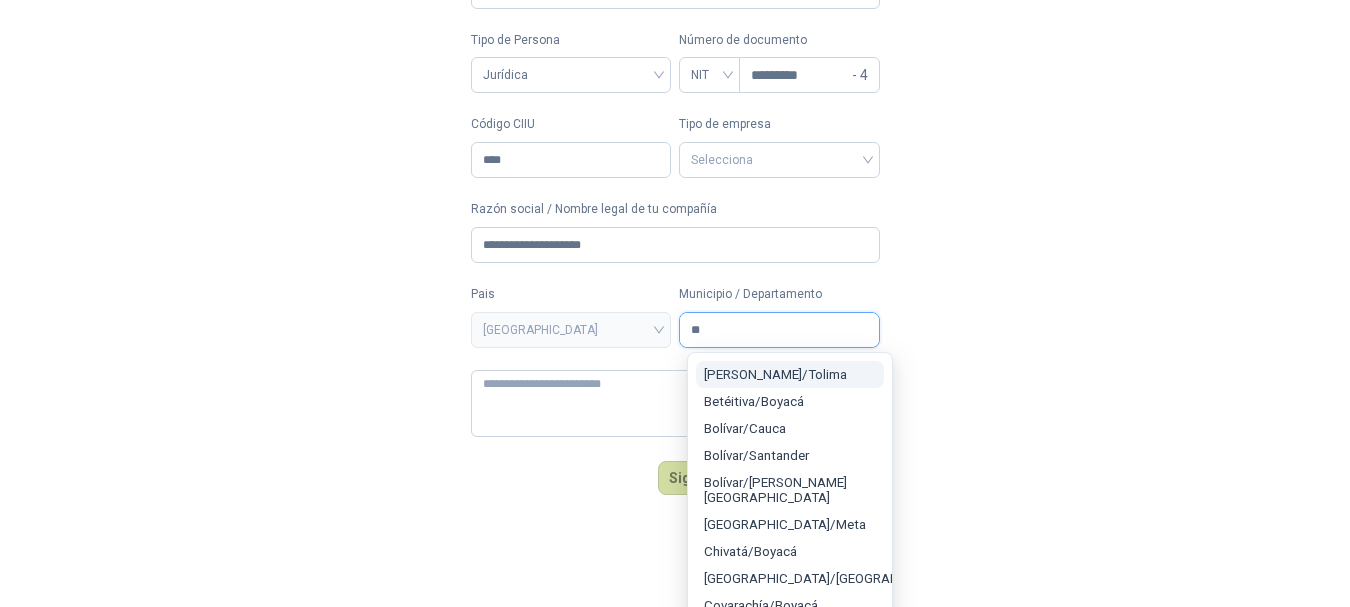 type on "*" 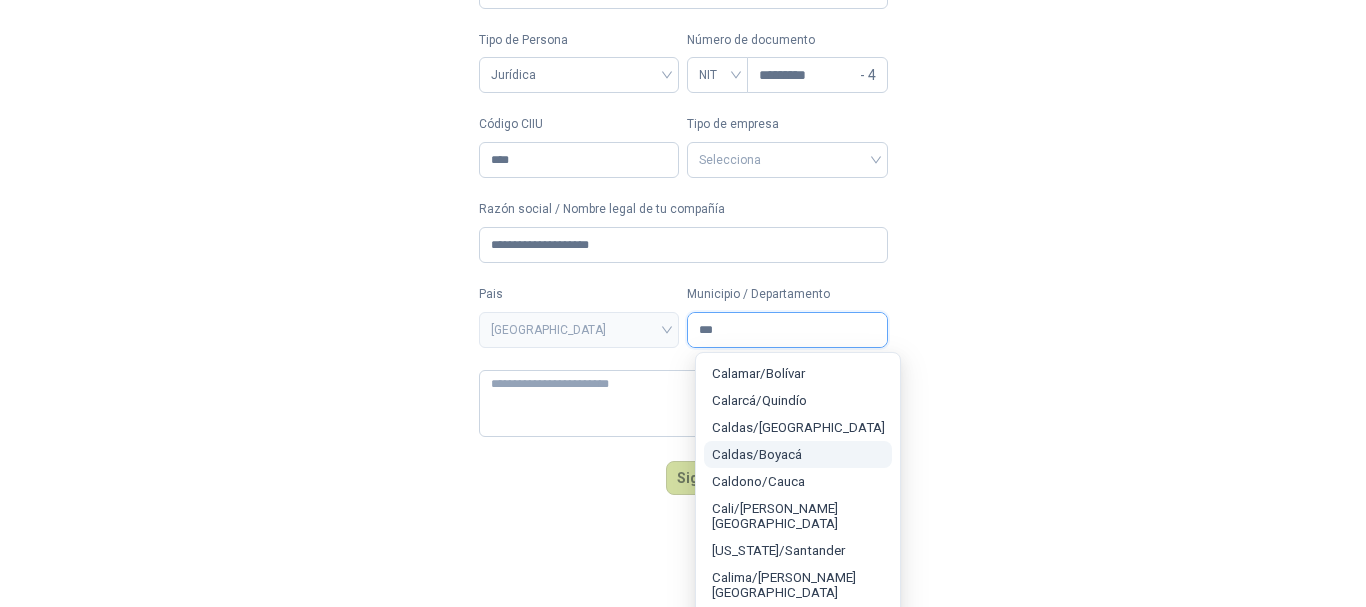 scroll, scrollTop: 100, scrollLeft: 0, axis: vertical 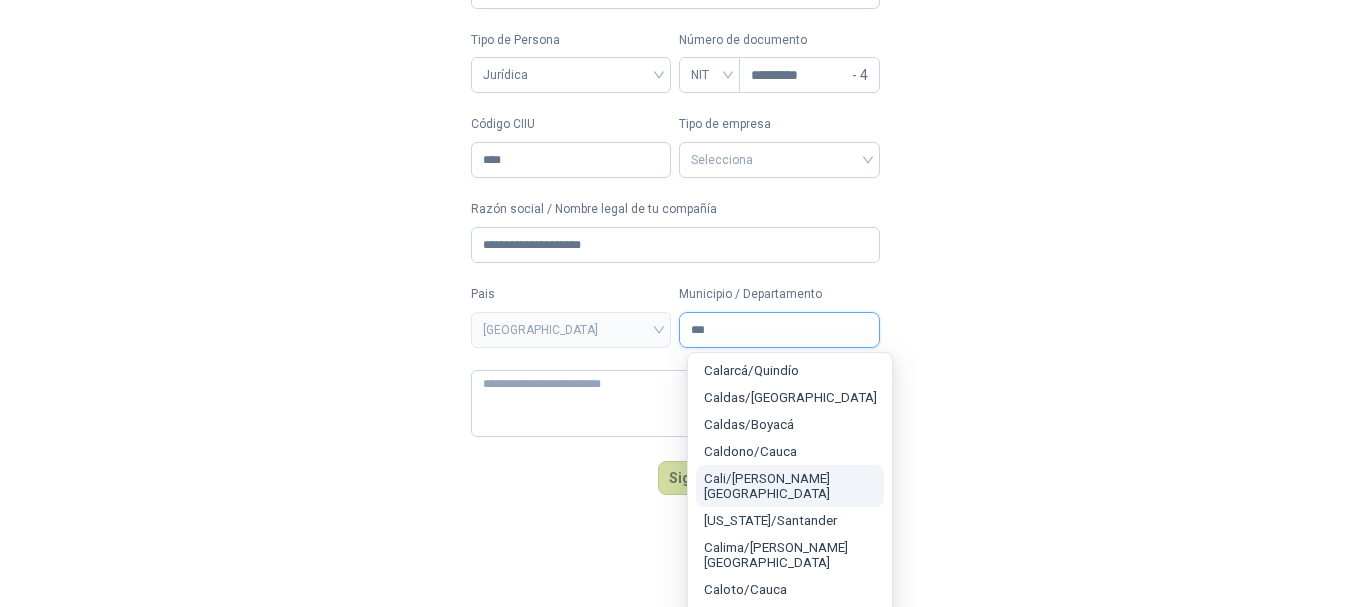 type on "***" 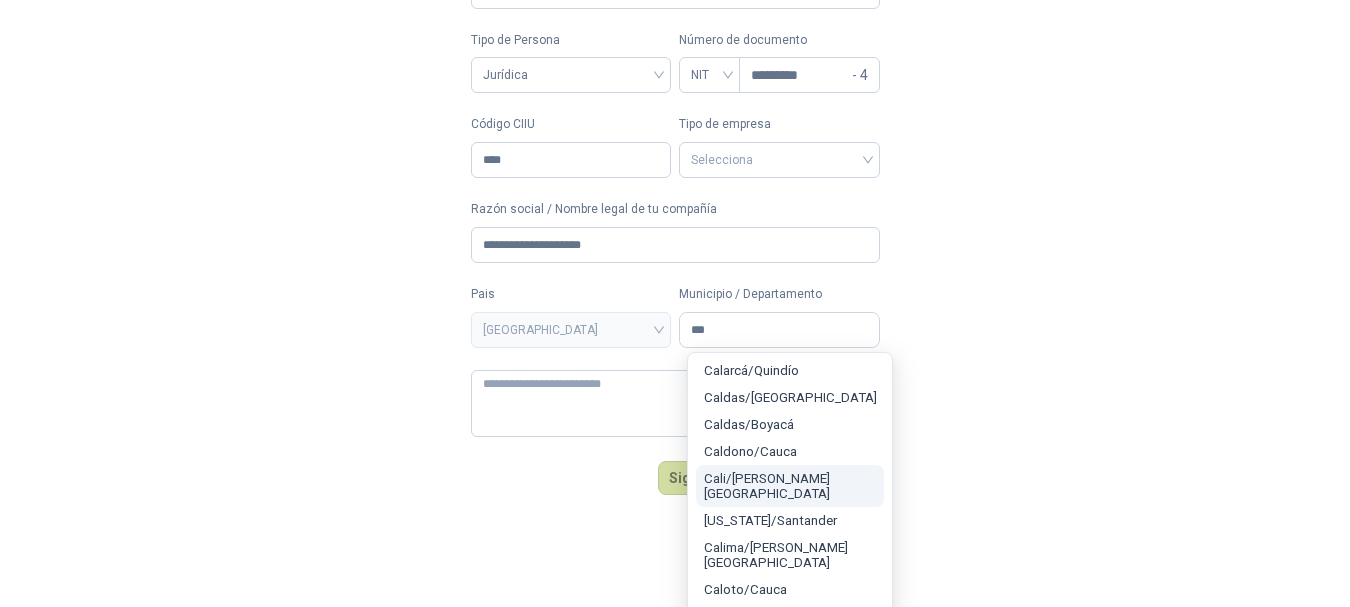 click on "Cali  /  [PERSON_NAME][GEOGRAPHIC_DATA]" at bounding box center [767, 486] 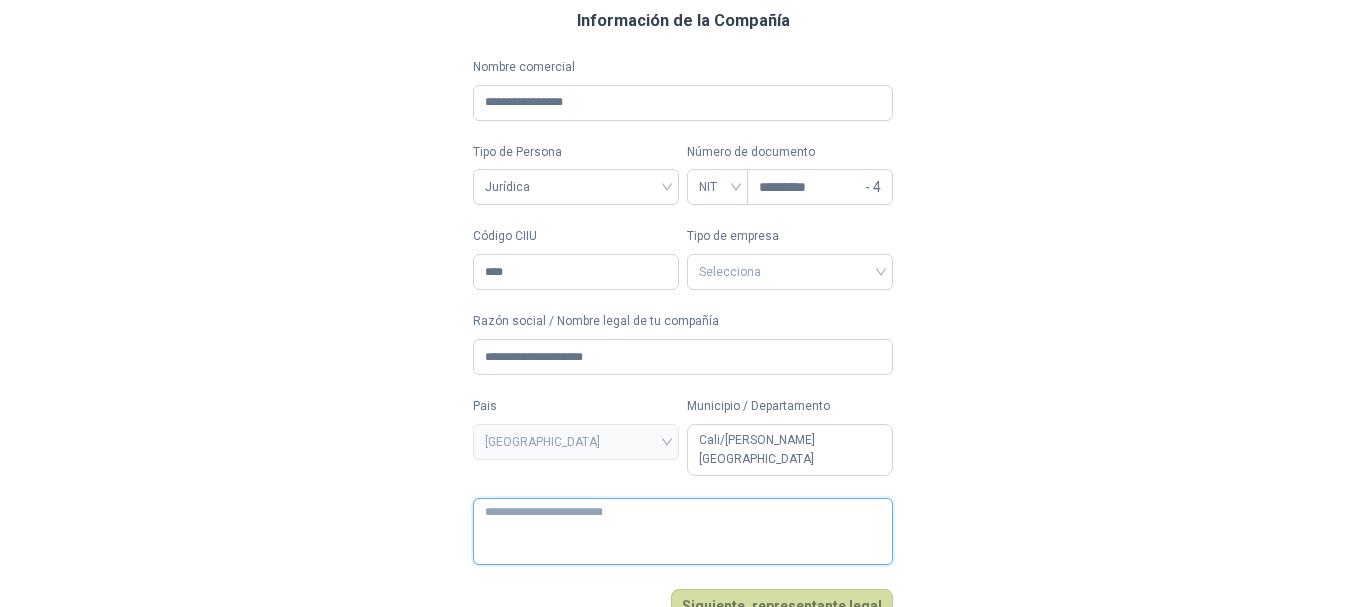 click at bounding box center (683, 531) 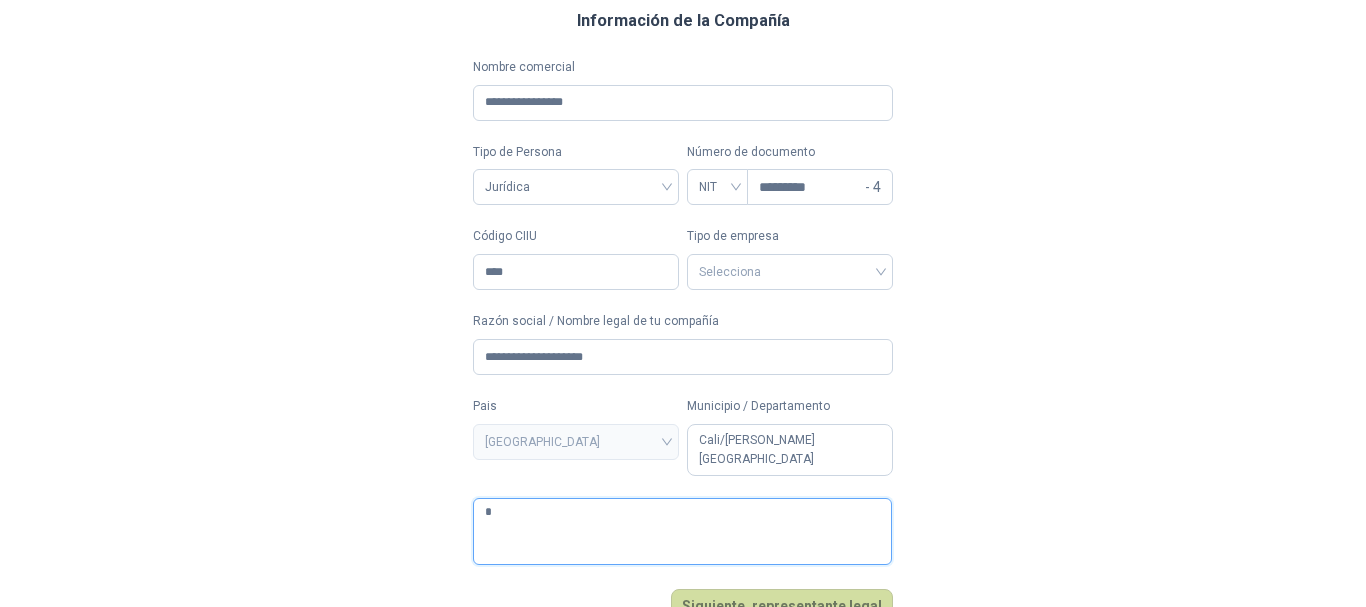 type 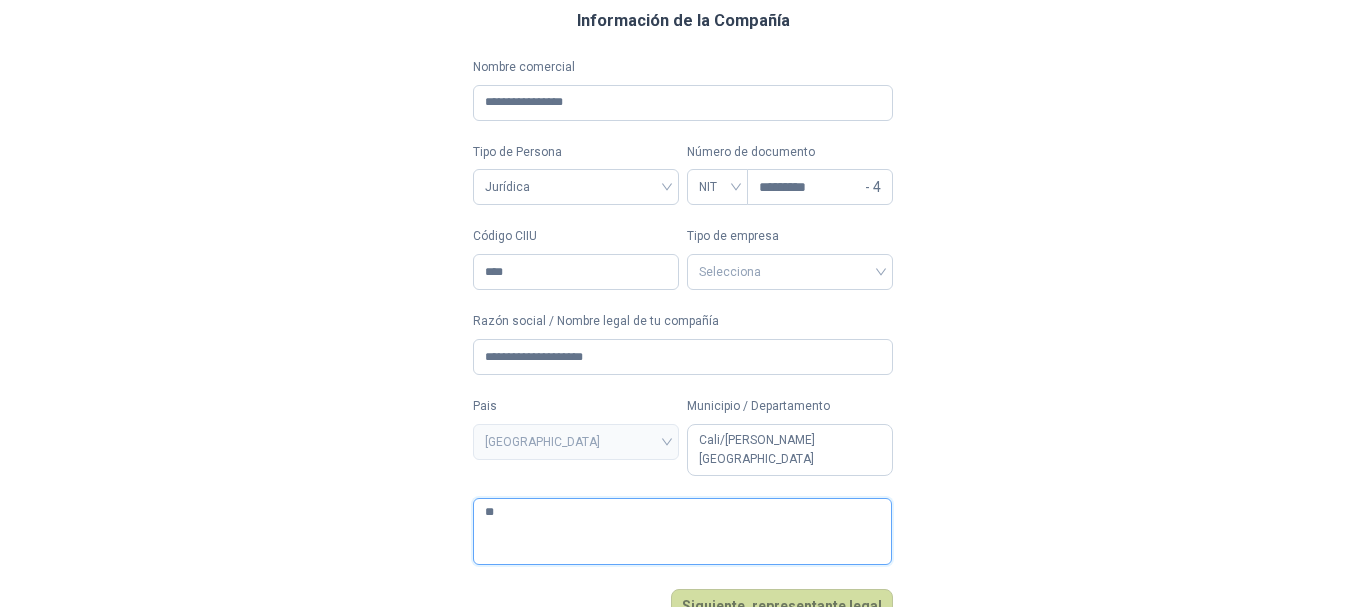 type 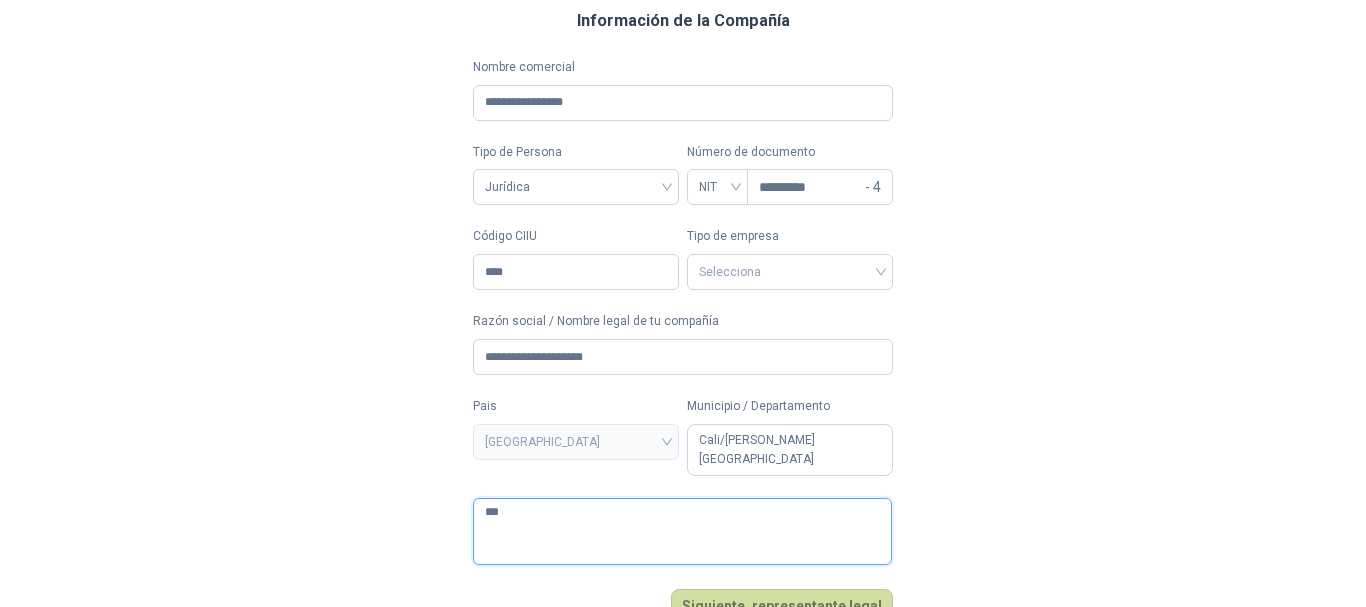 type on "**" 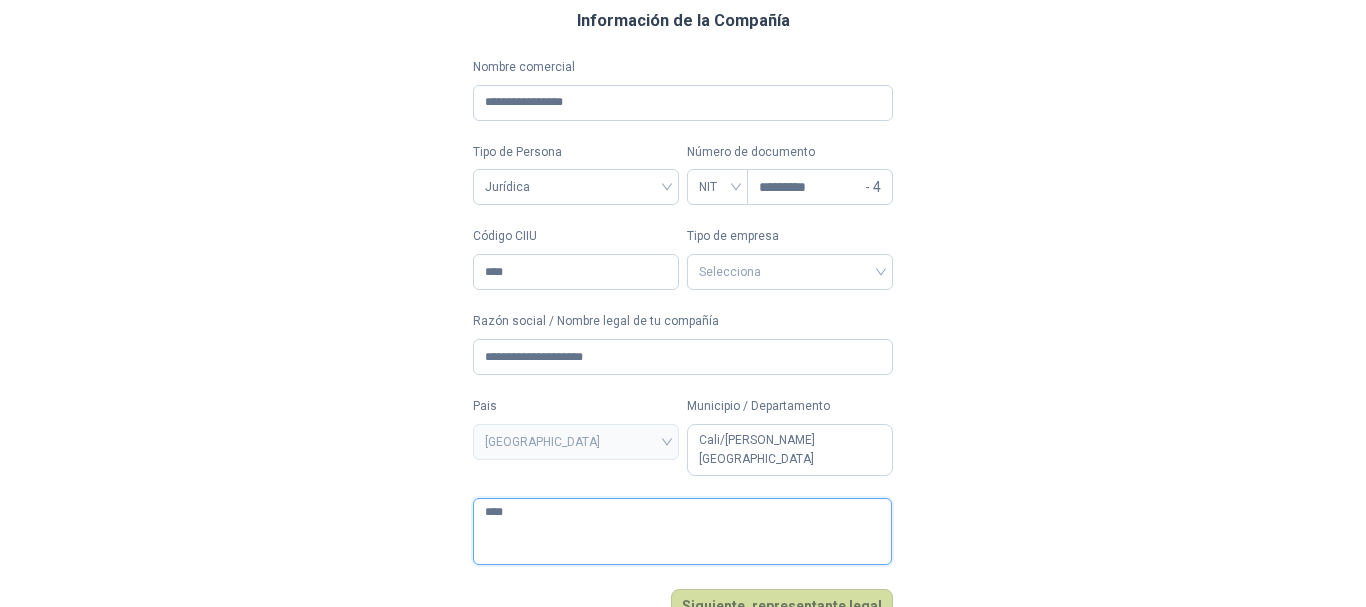 type 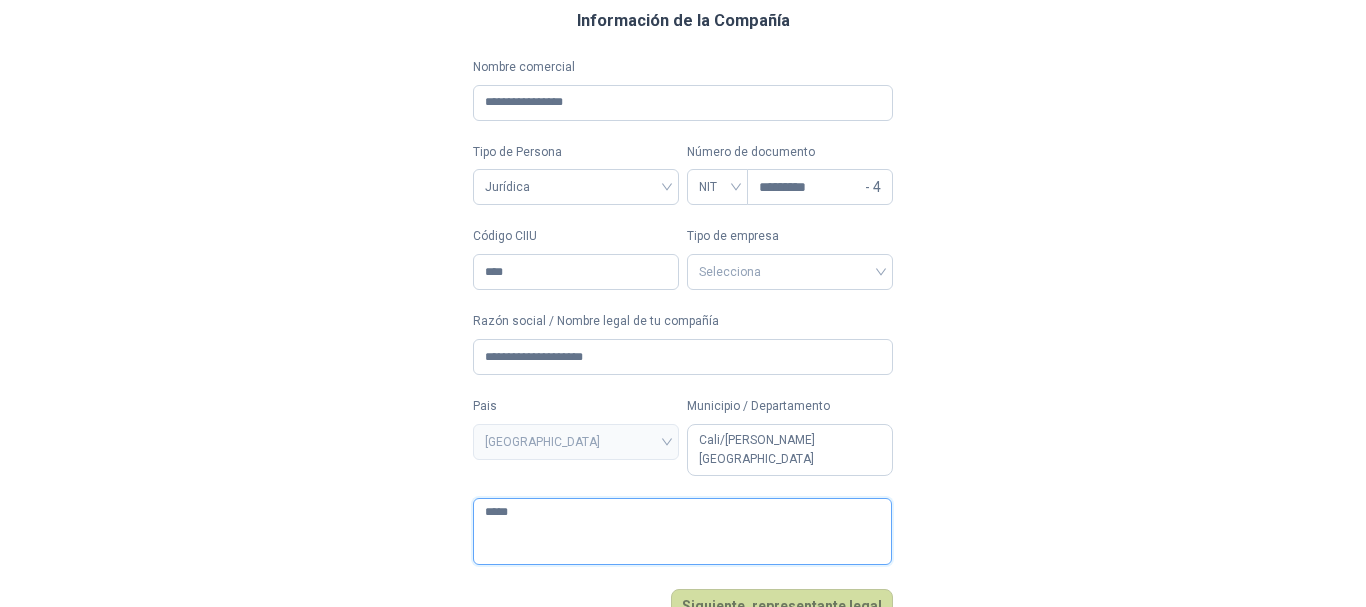 type 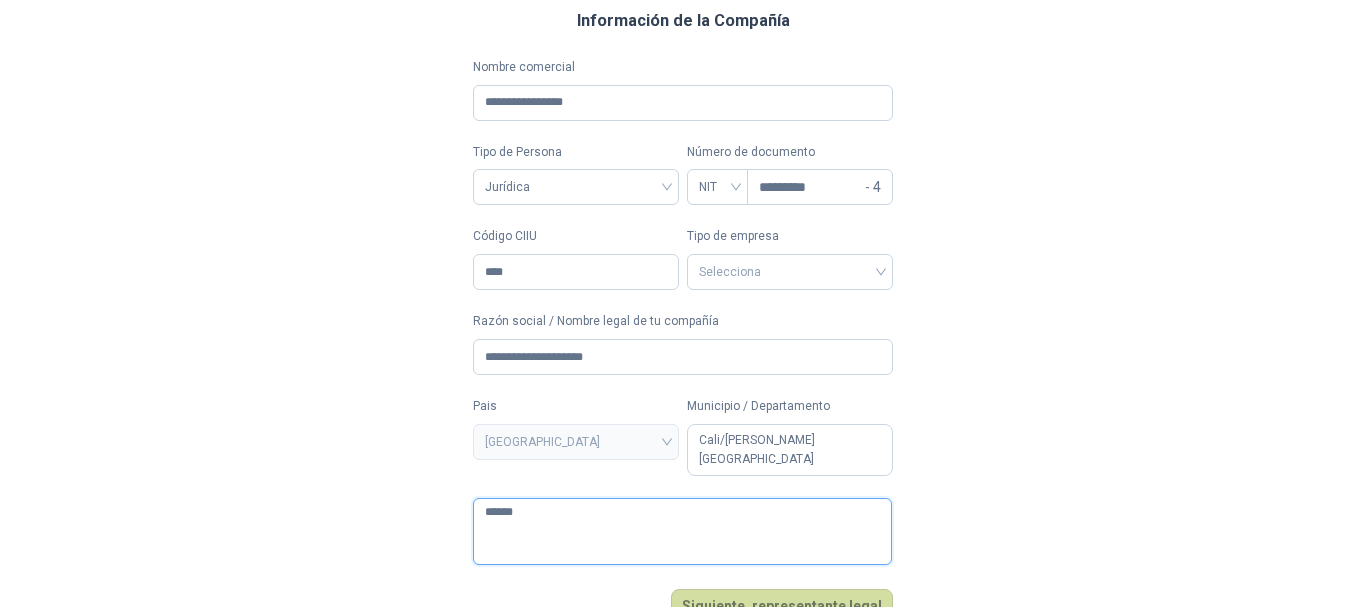 type 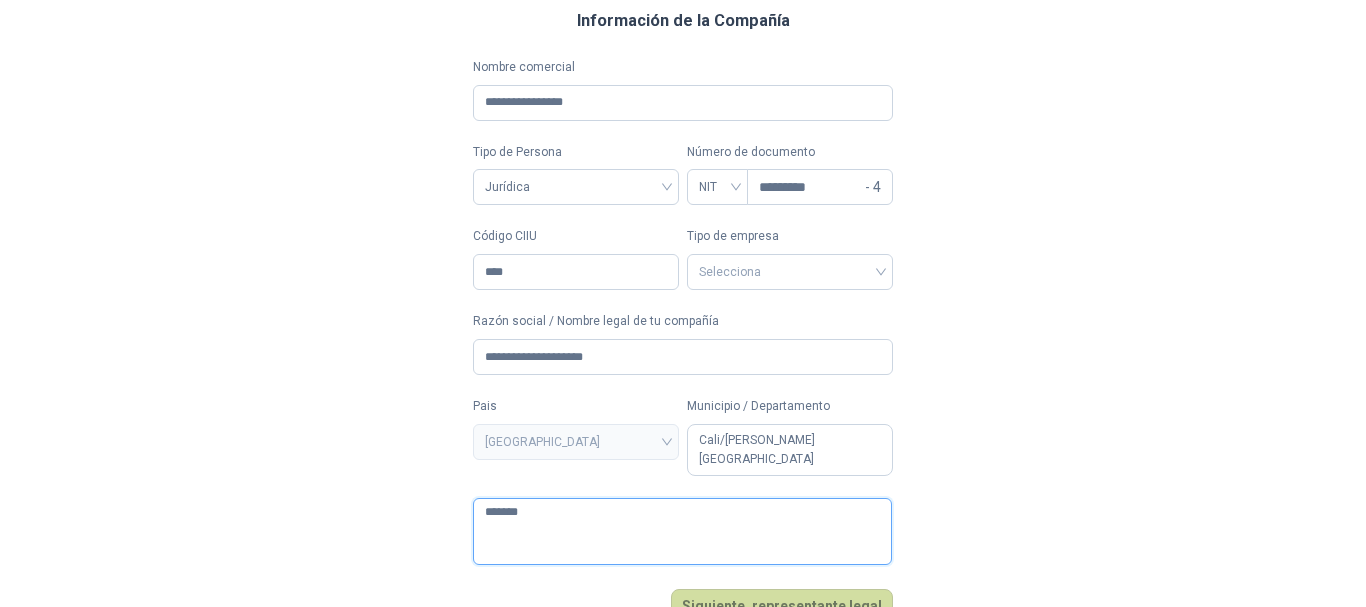 type 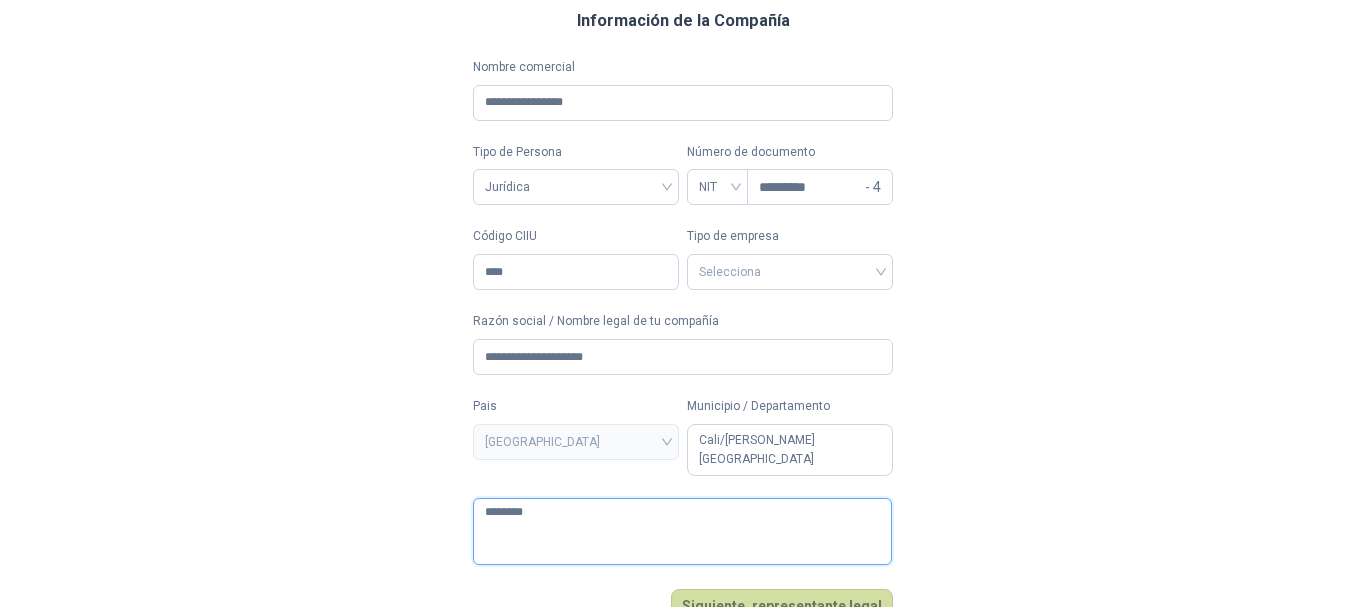 type on "*********" 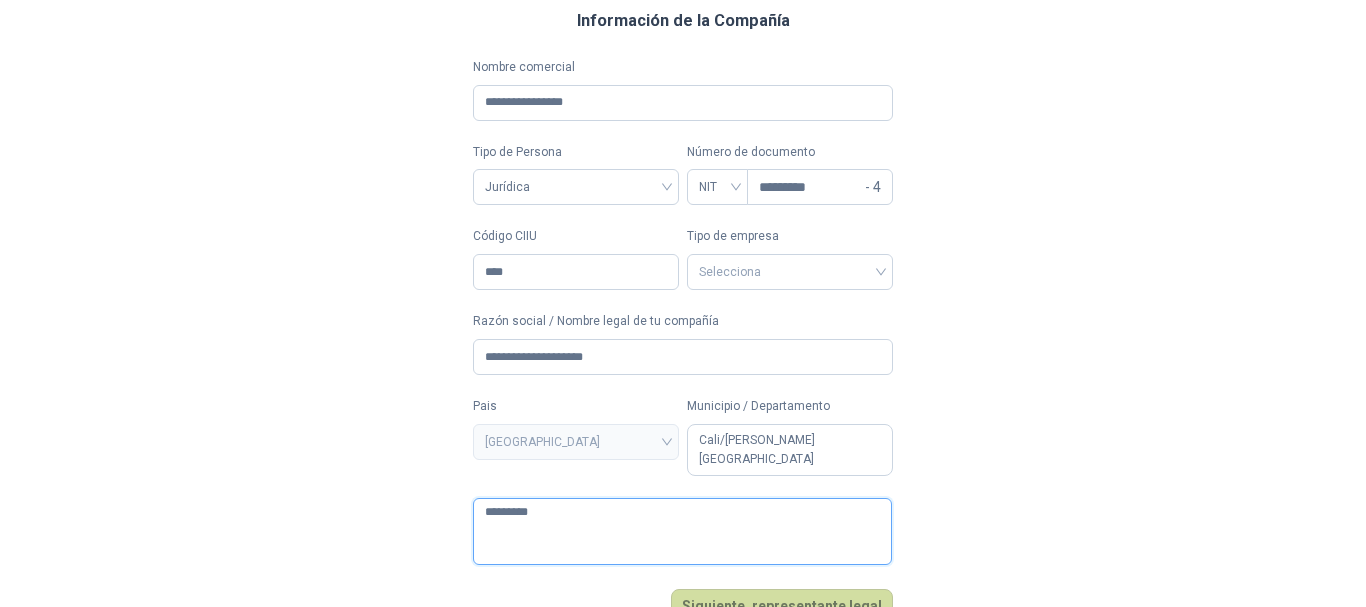 type 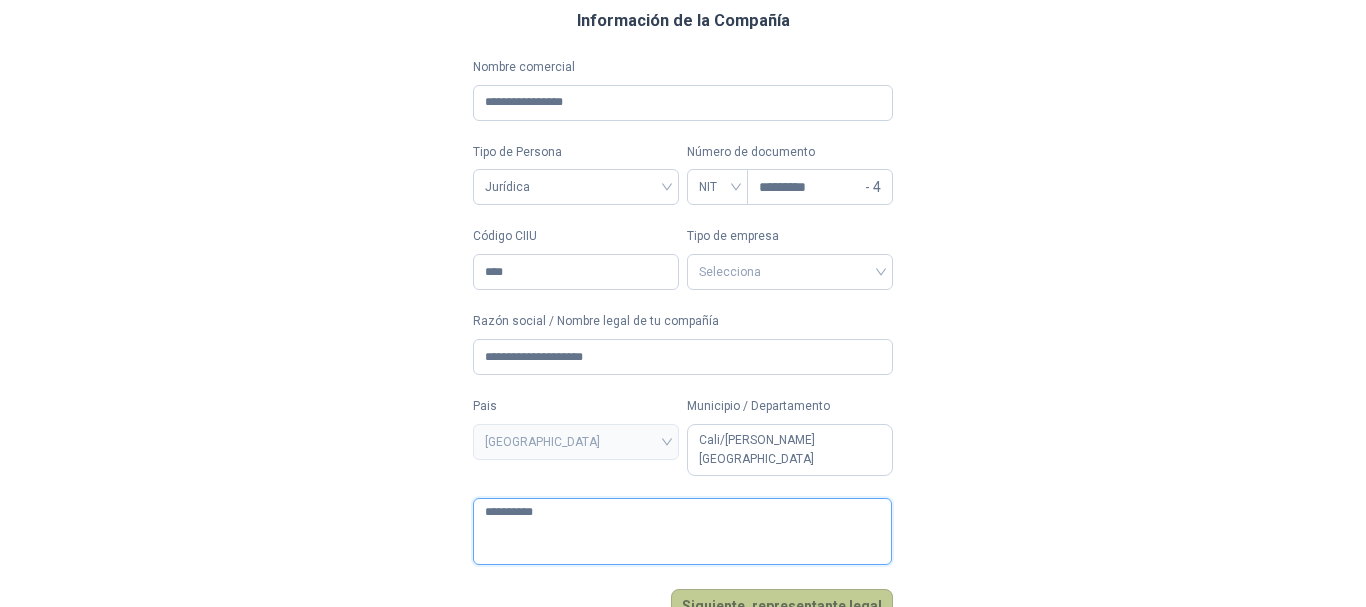 type on "**********" 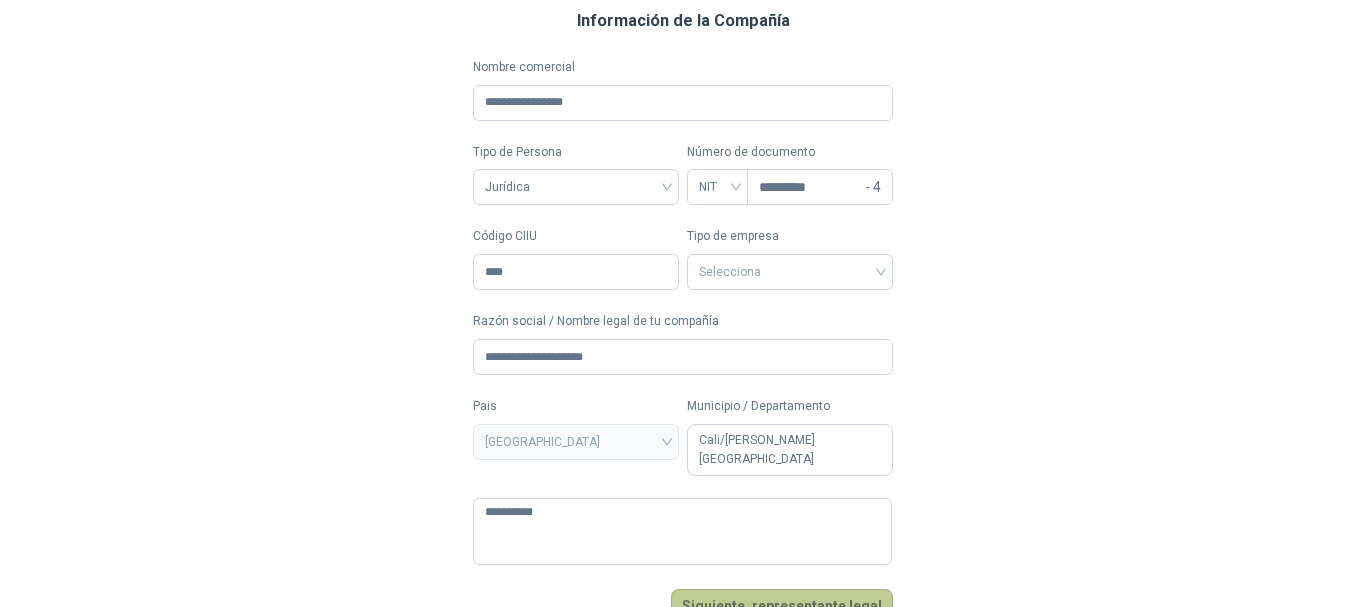 click on "Siguiente, representante legal" at bounding box center [782, 606] 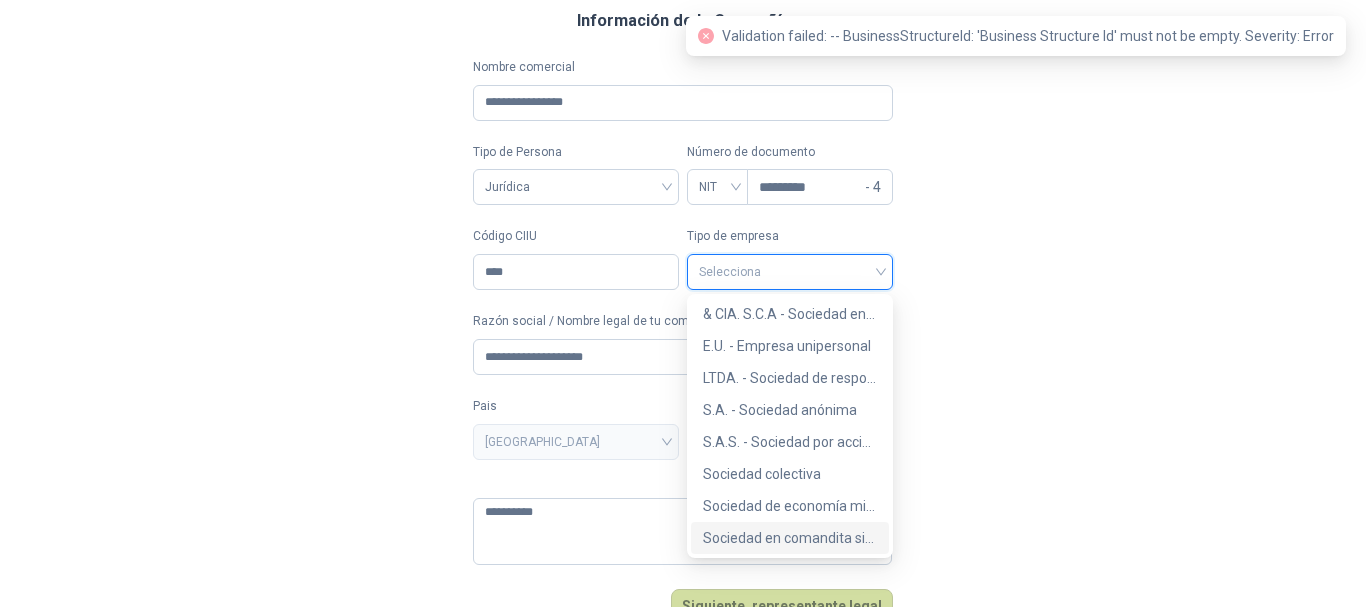 click at bounding box center (790, 270) 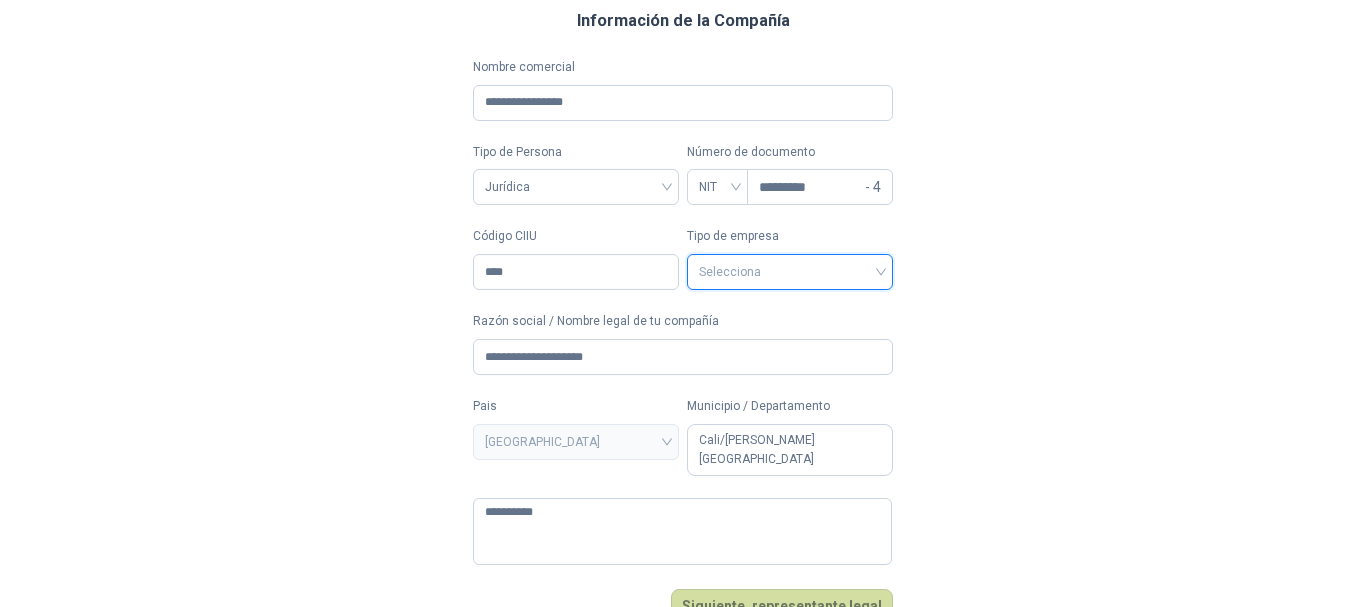 click at bounding box center [790, 270] 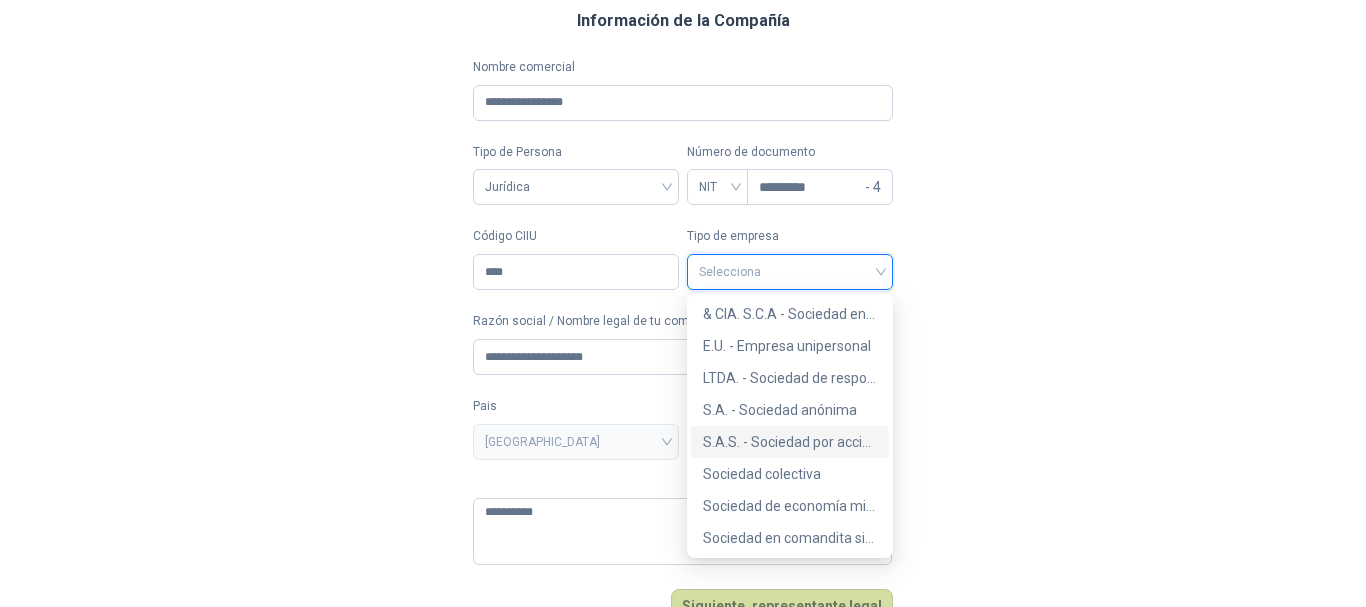 click on "S.A.S. - Sociedad por acciones simplificada" at bounding box center (790, 442) 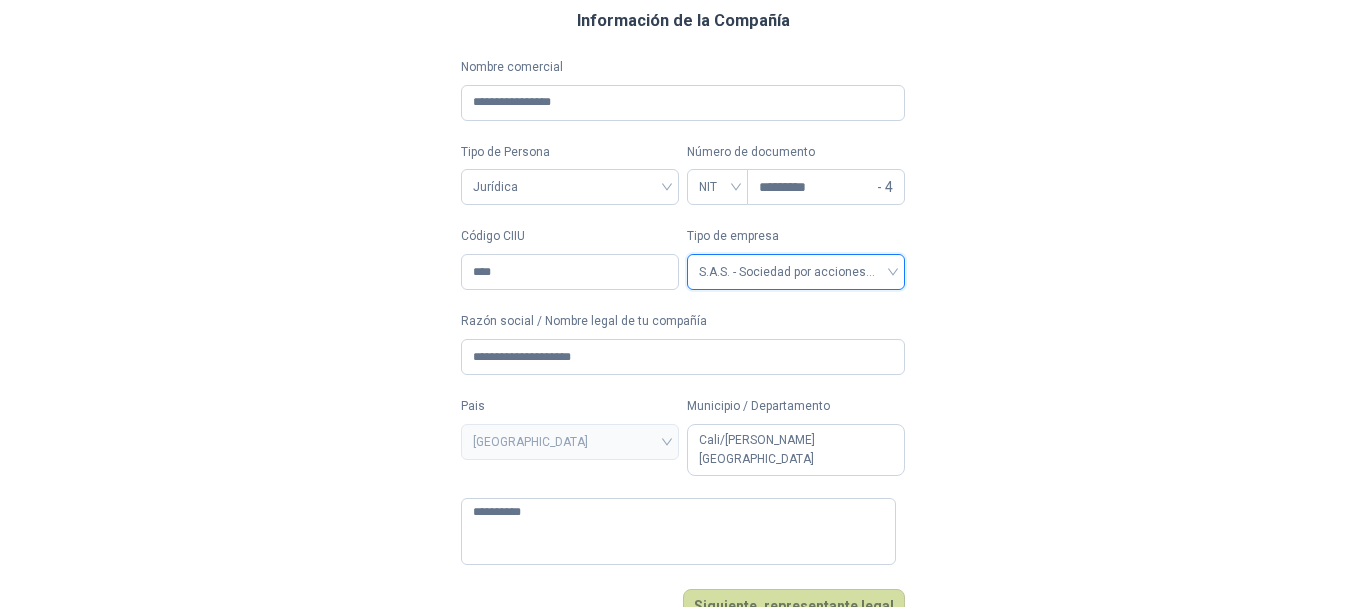 click on "**********" at bounding box center [683, 223] 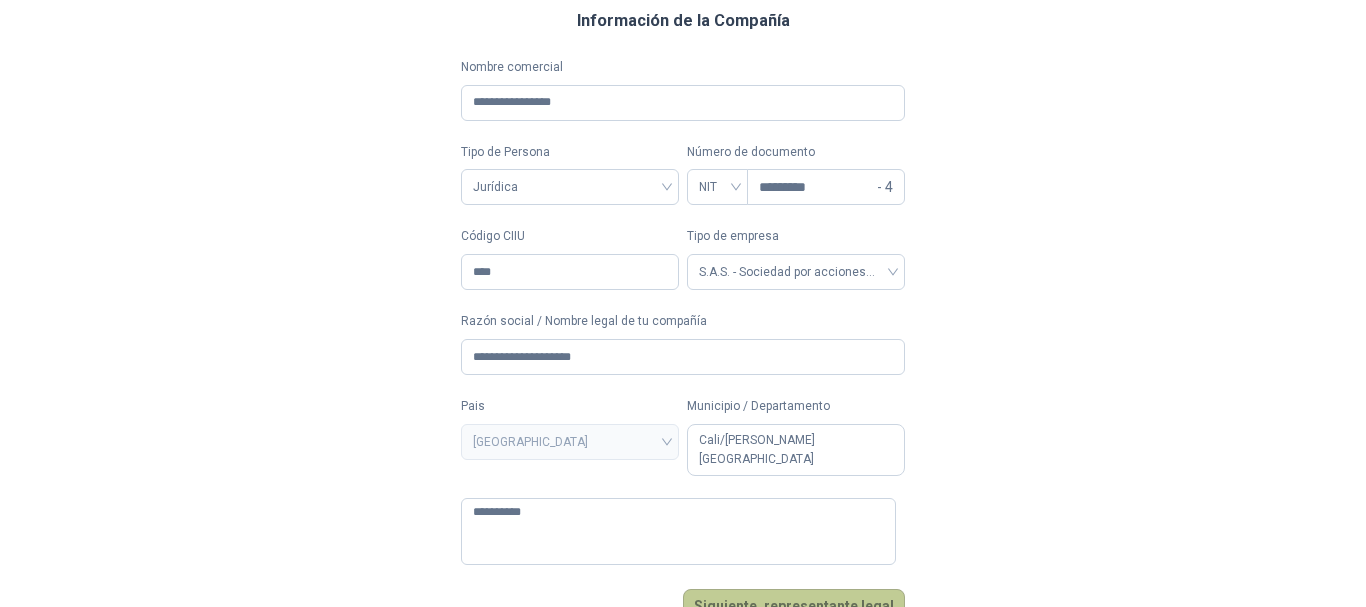 click on "Siguiente, representante legal" at bounding box center (794, 606) 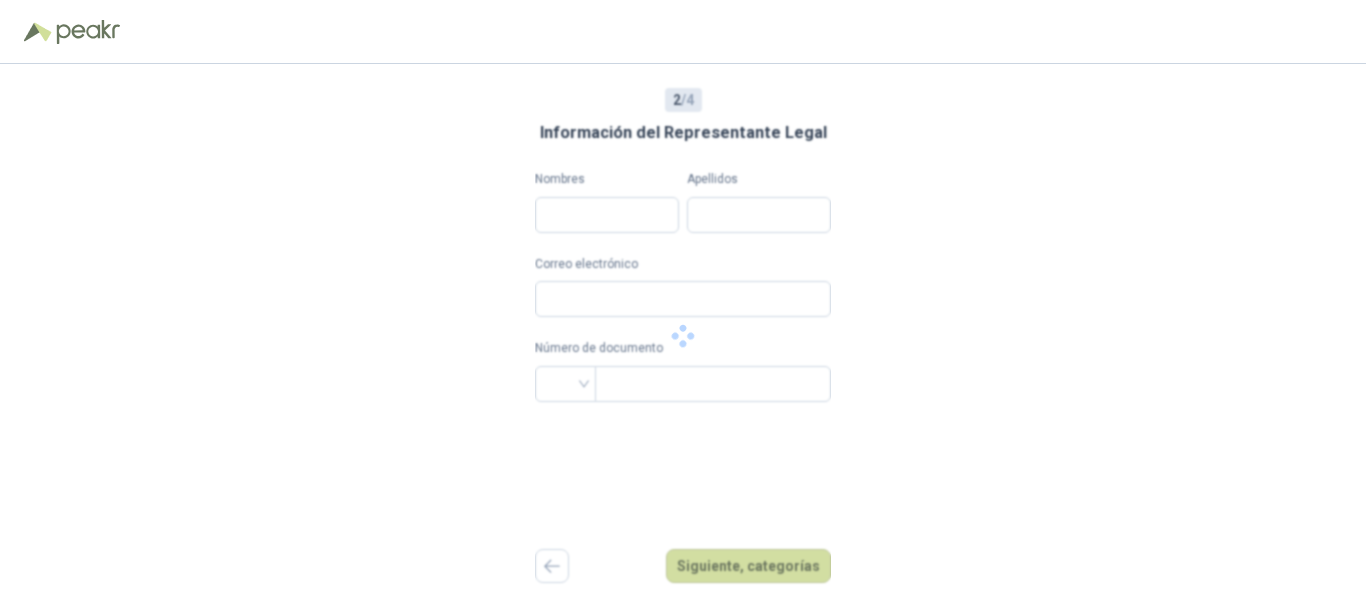 scroll, scrollTop: 0, scrollLeft: 0, axis: both 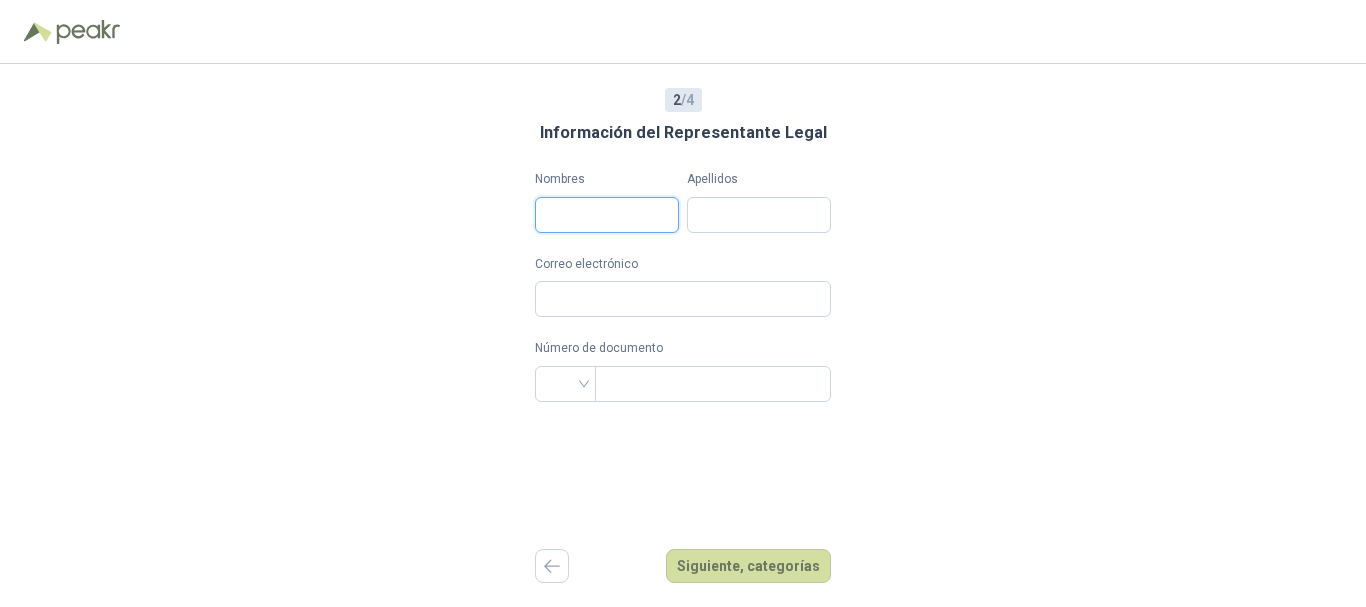 click on "Nombres" at bounding box center [607, 215] 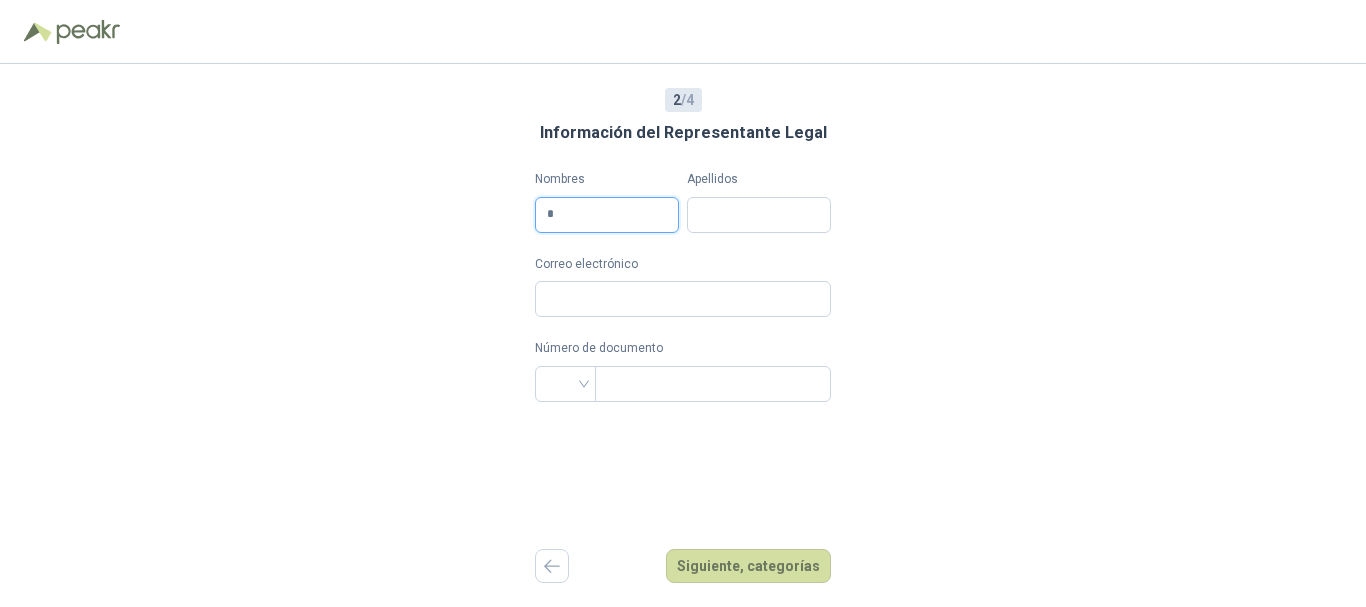 type on "*" 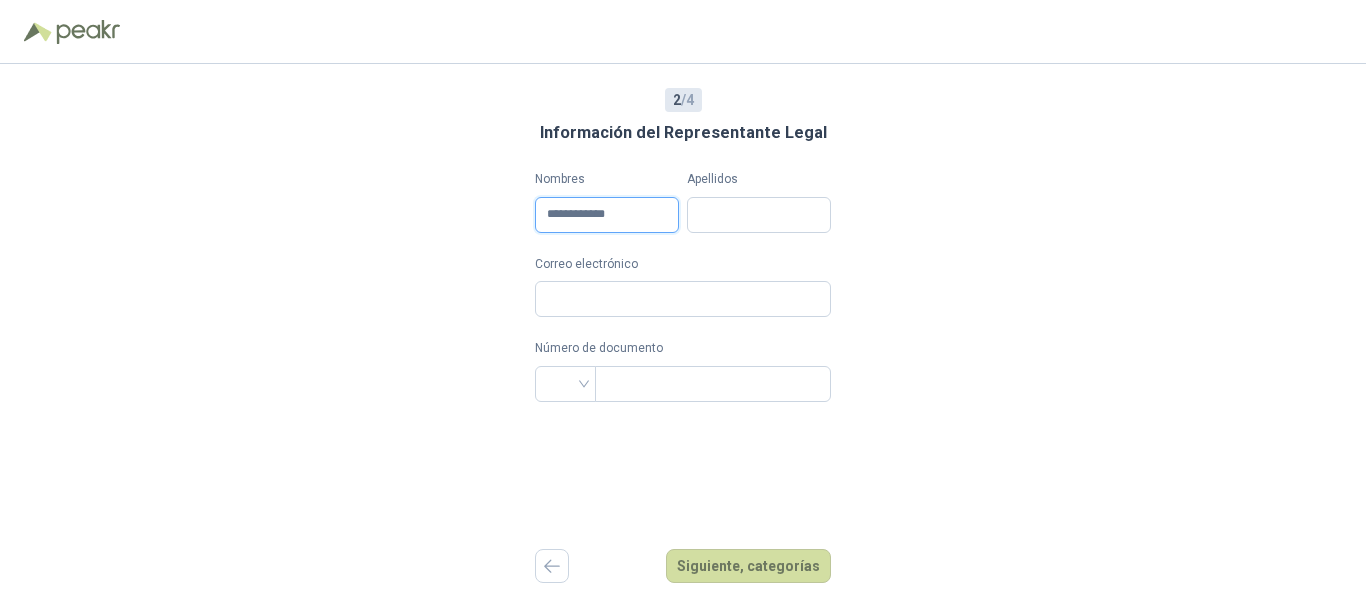 type on "**********" 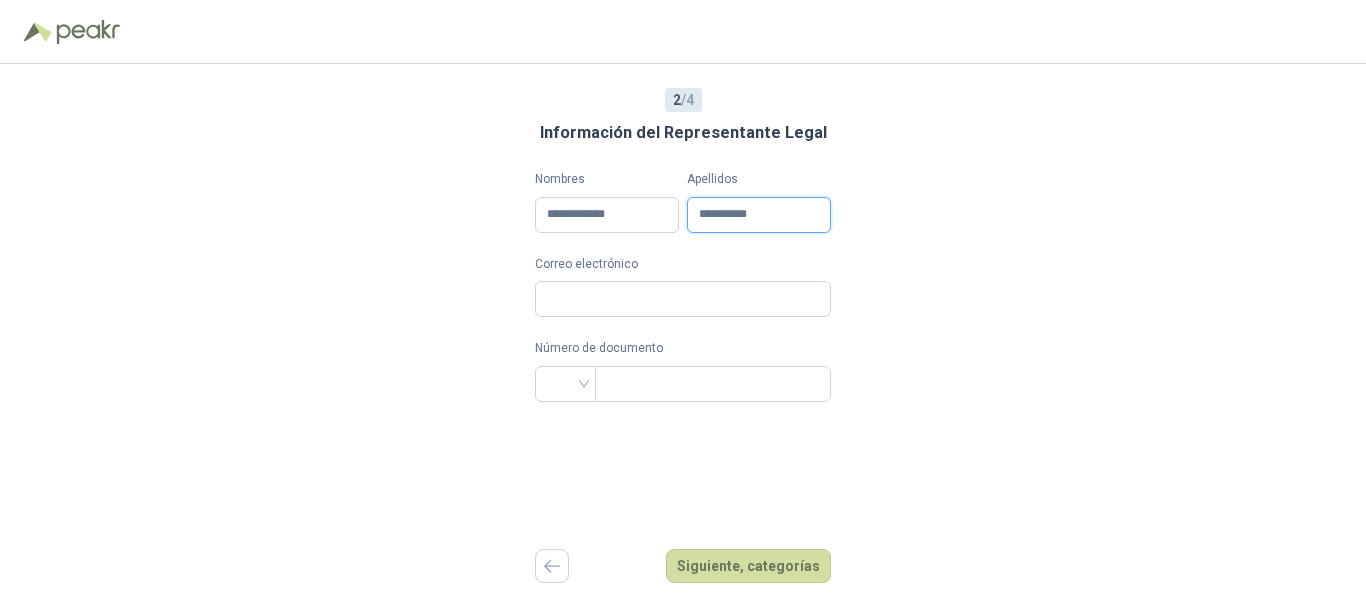 type on "**********" 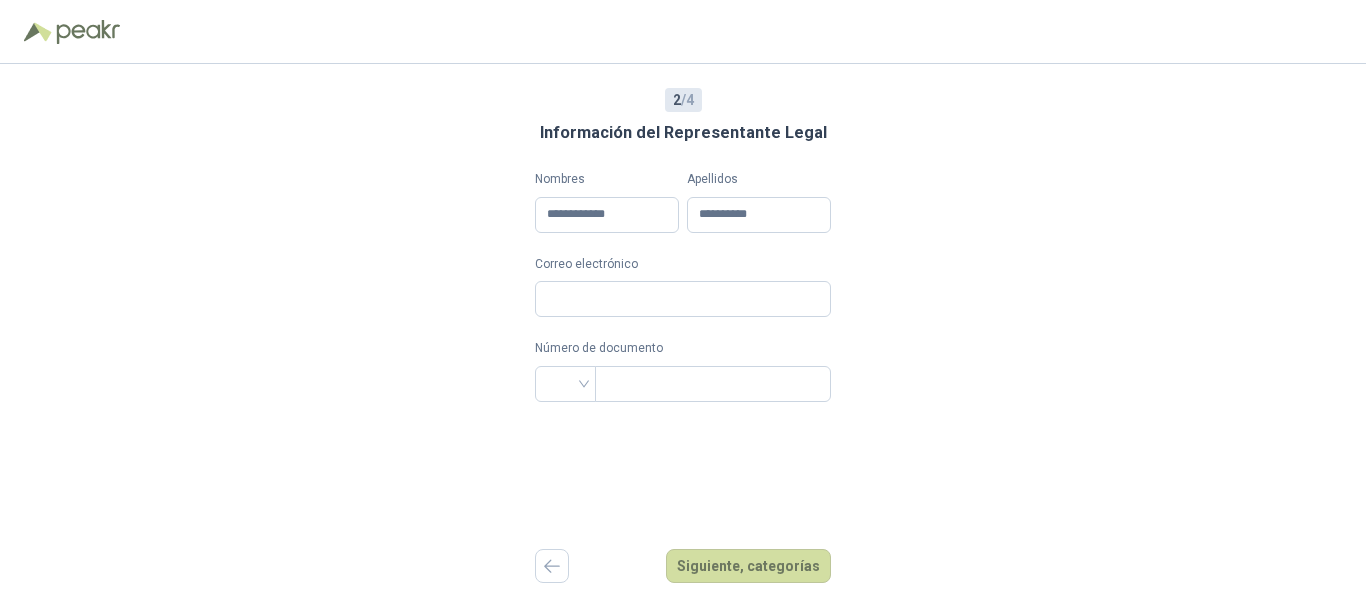 click on "**********" at bounding box center [683, 286] 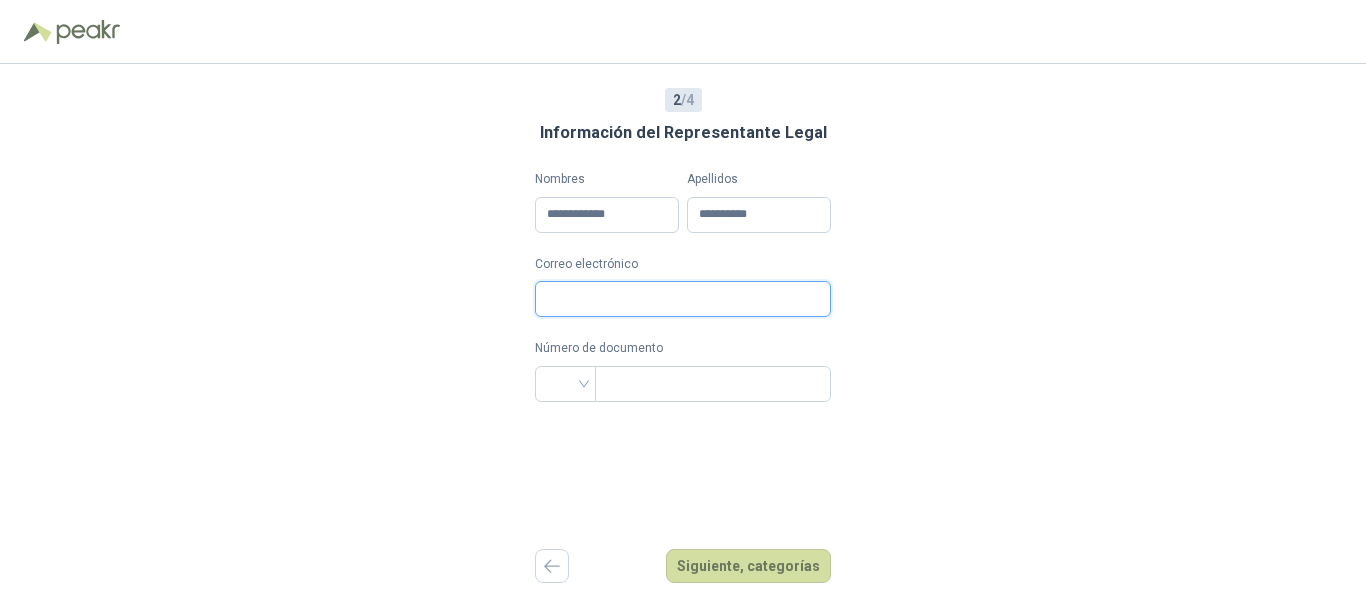 click on "Correo electrónico" at bounding box center [683, 299] 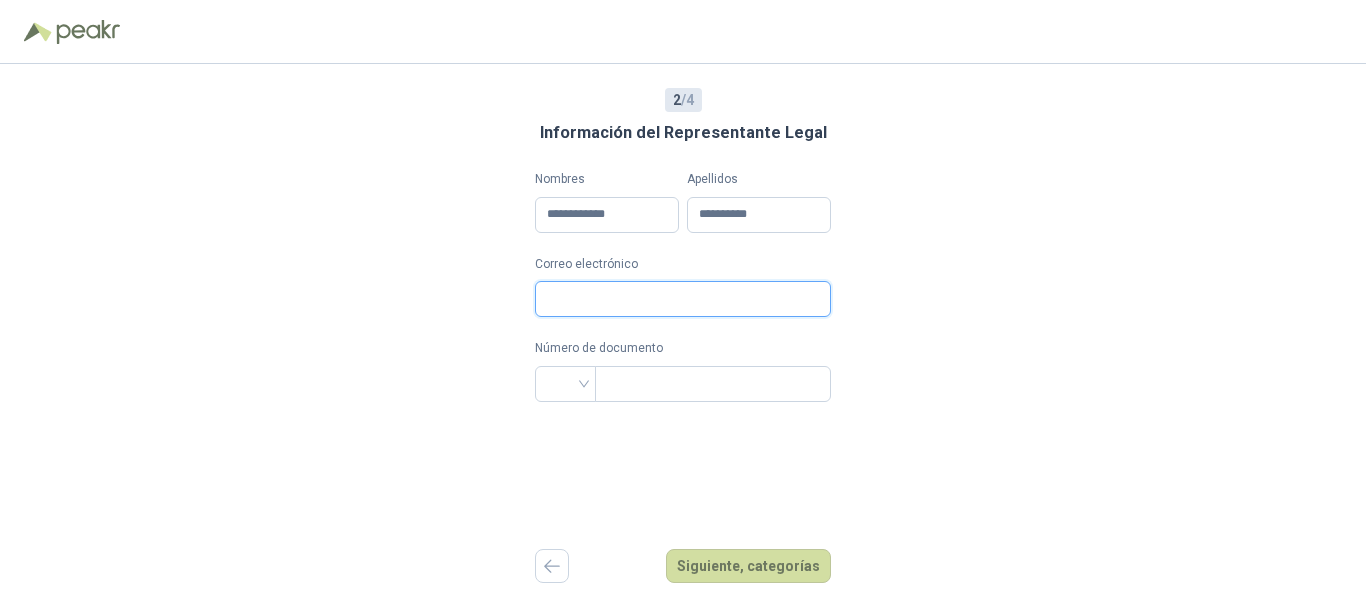 click on "Correo electrónico" at bounding box center (683, 299) 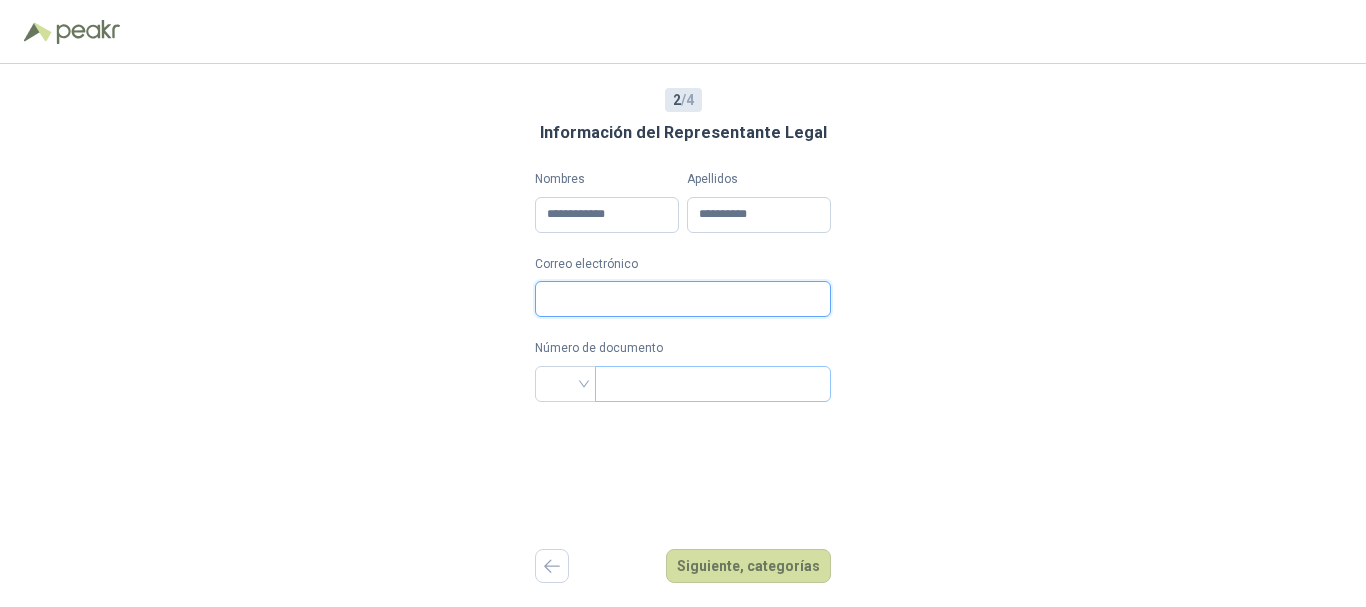 type on "**********" 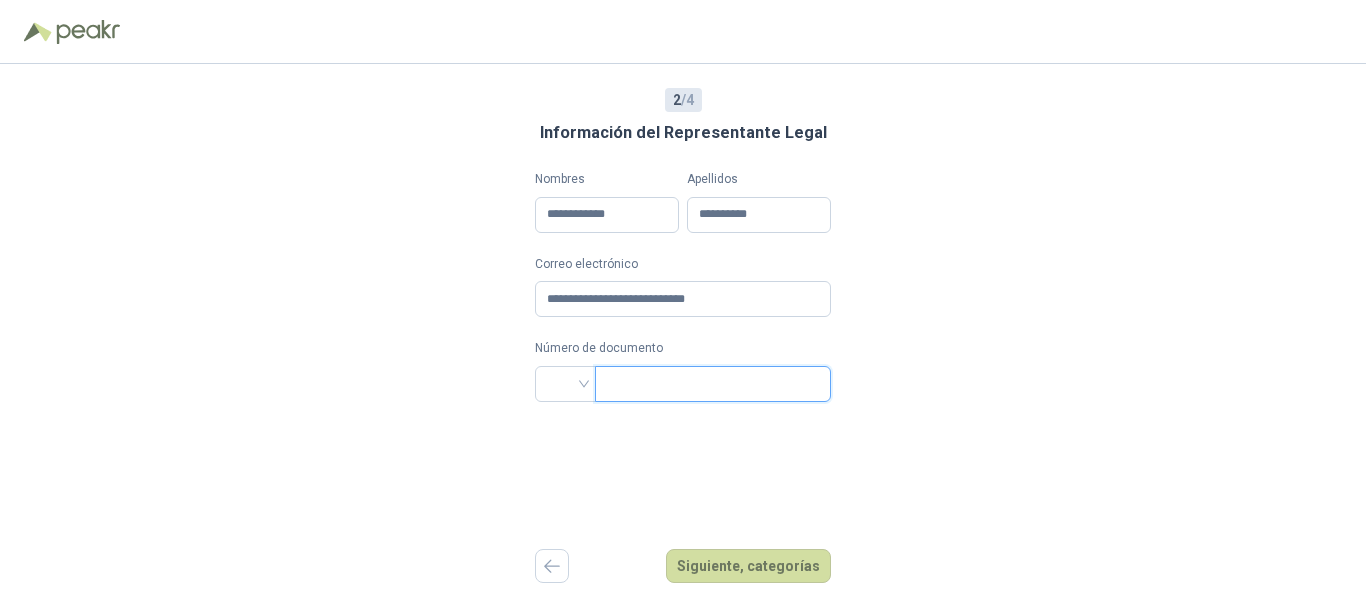 click at bounding box center (711, 384) 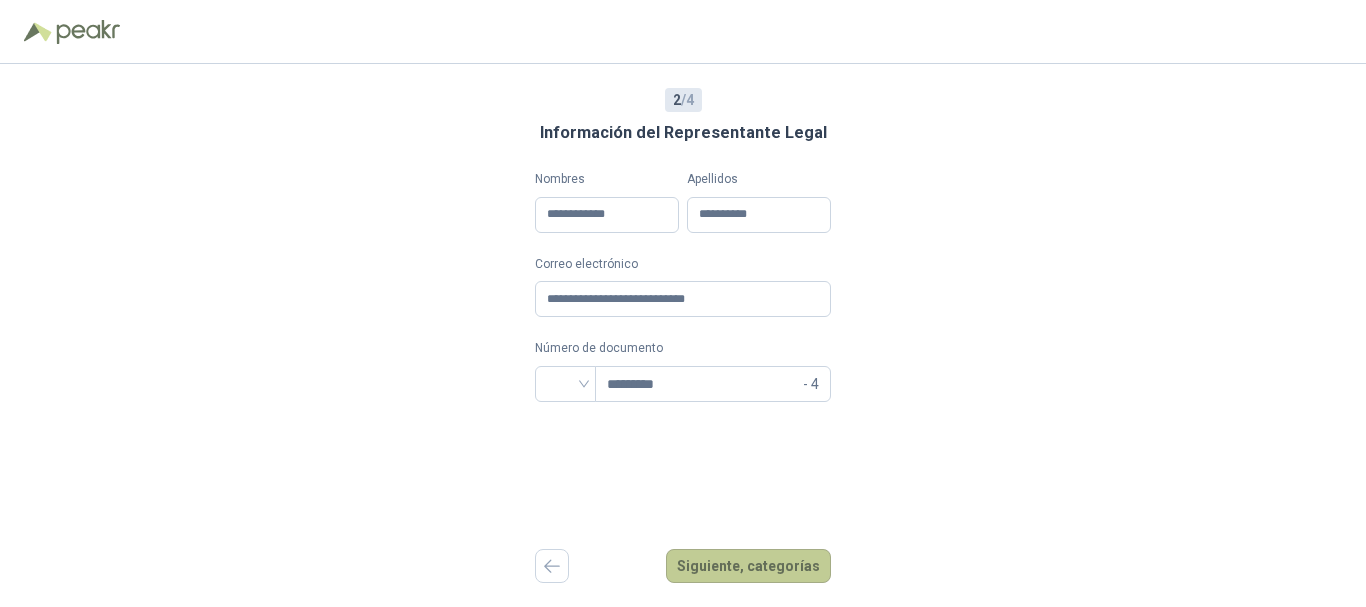 click on "Siguiente, categorías" at bounding box center (748, 566) 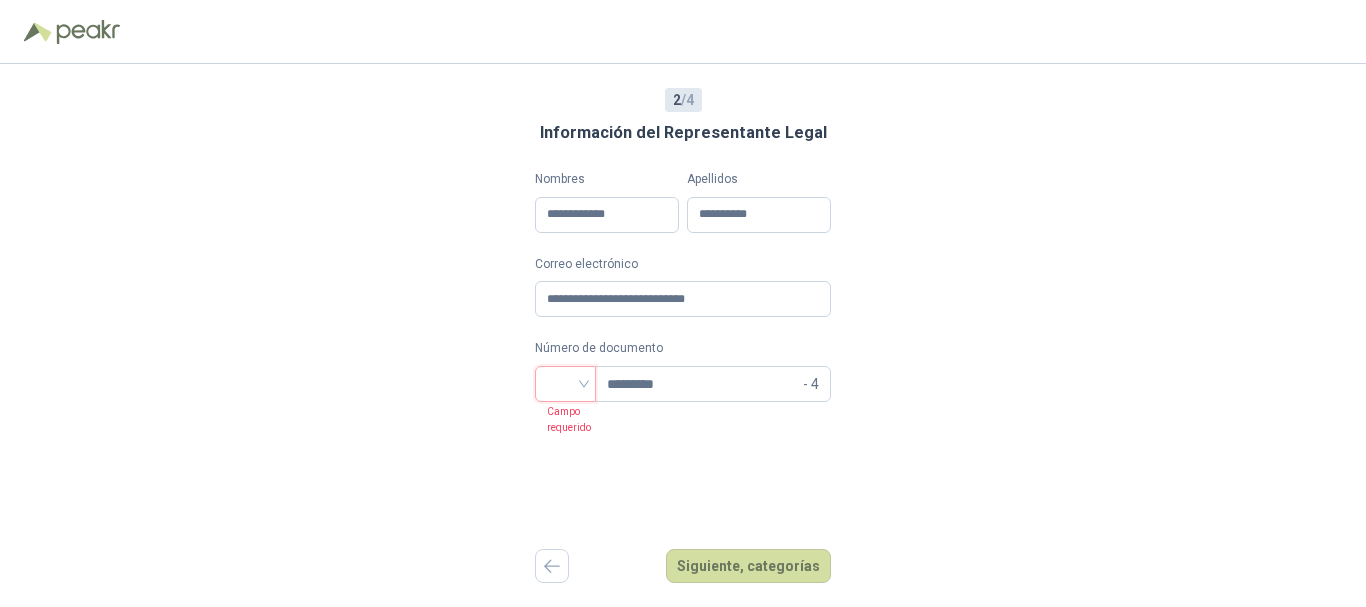 click at bounding box center (565, 382) 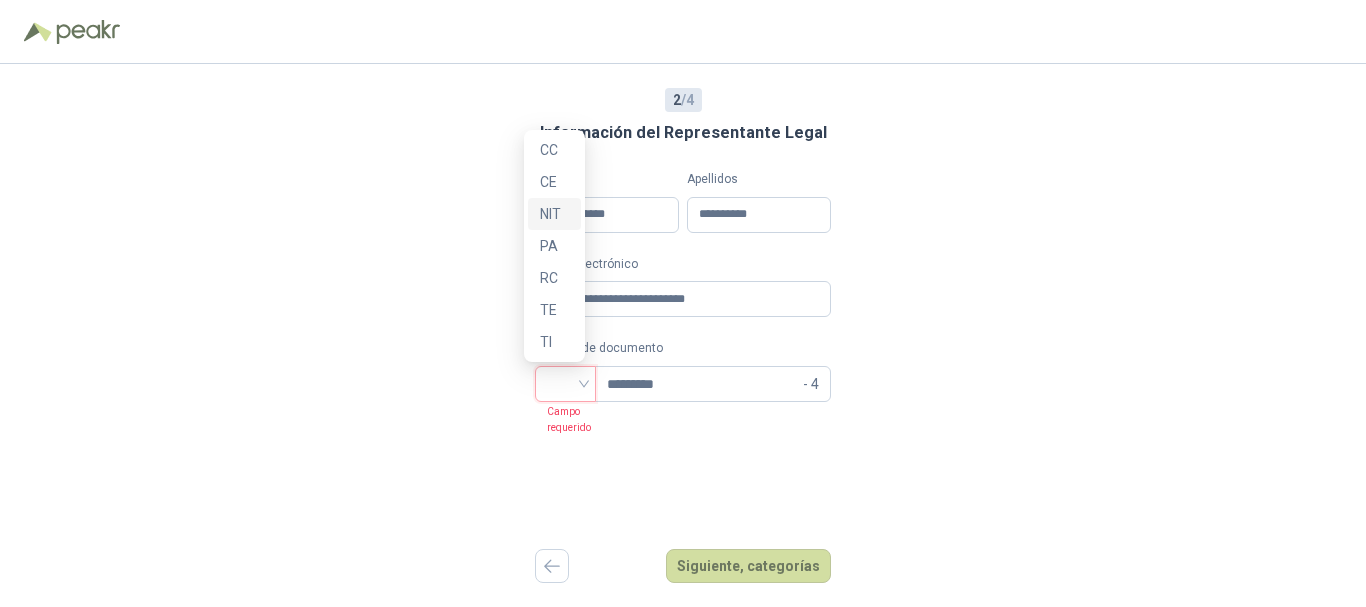 click on "NIT" at bounding box center (554, 214) 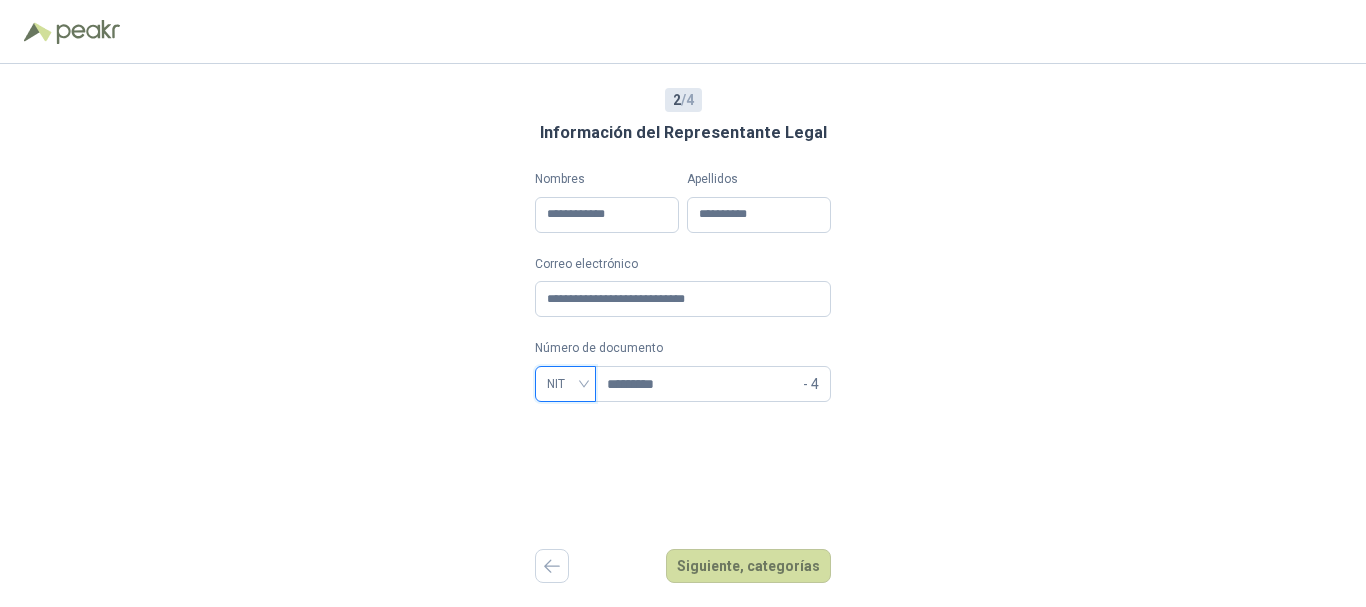 click on "**********" at bounding box center (683, 335) 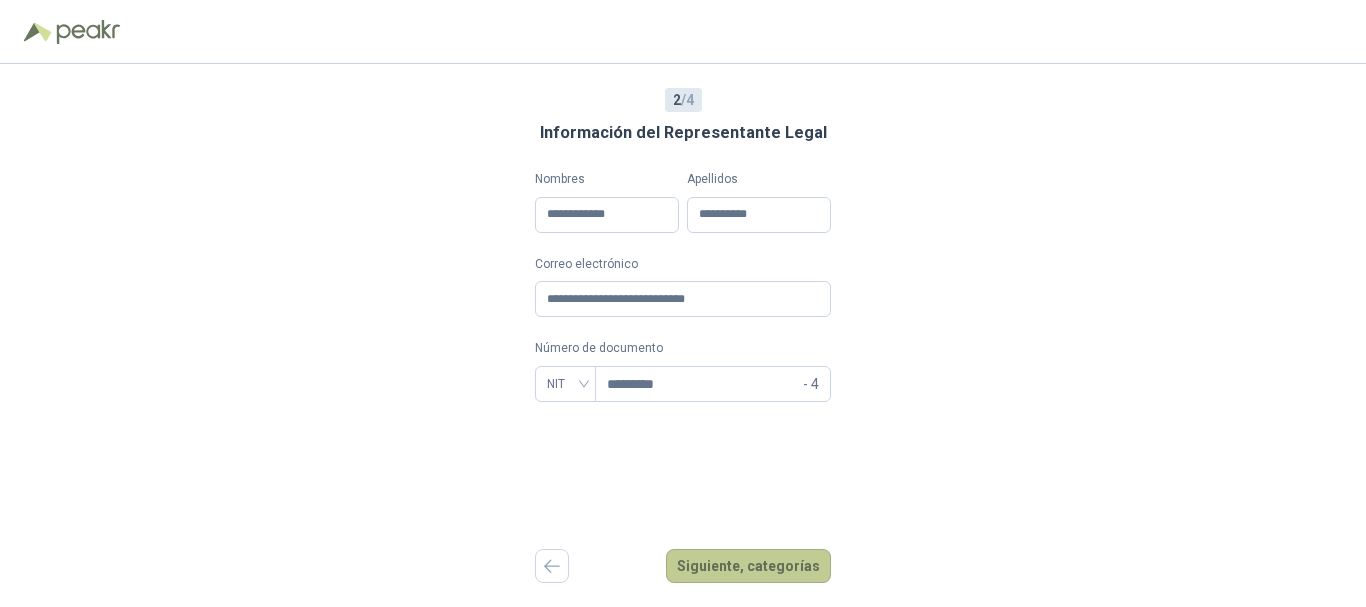 click on "Siguiente, categorías" at bounding box center [748, 566] 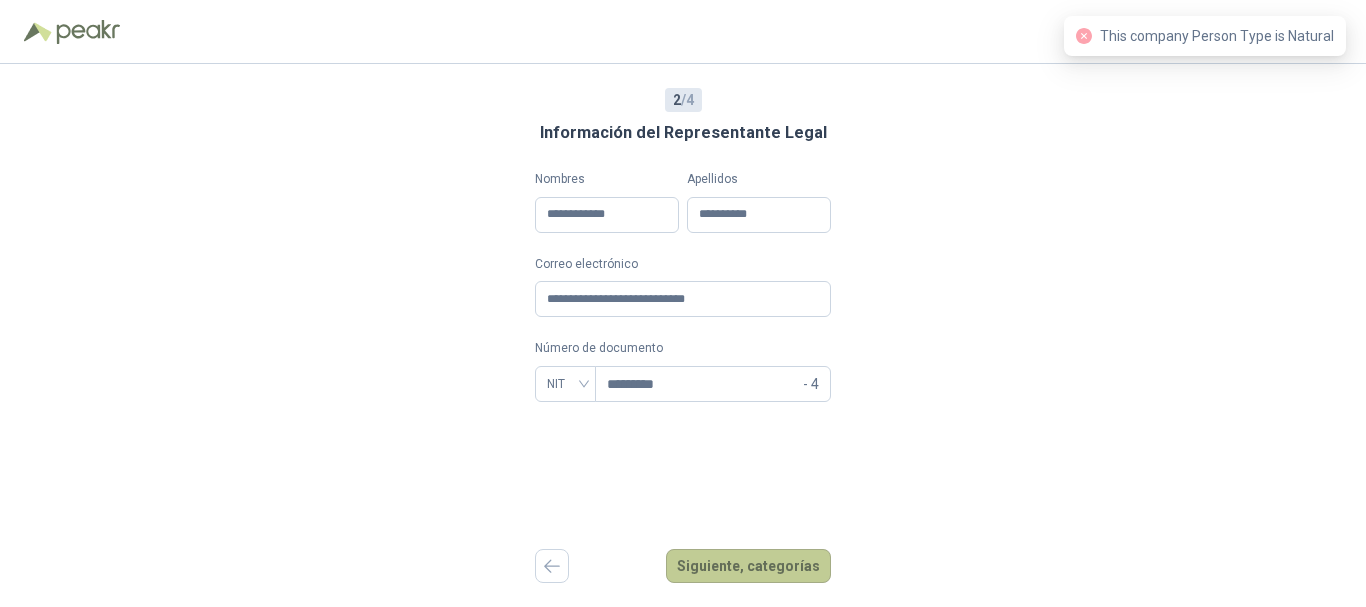 click on "Siguiente, categorías" at bounding box center [748, 566] 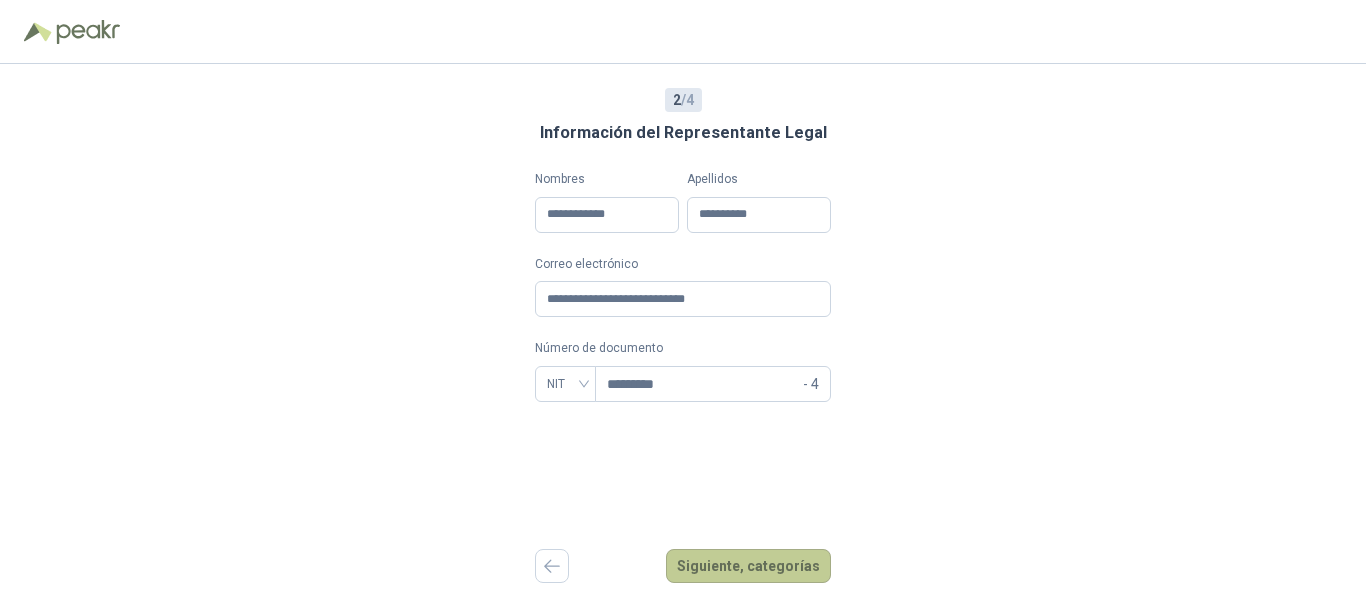 click on "Siguiente, categorías" at bounding box center [748, 566] 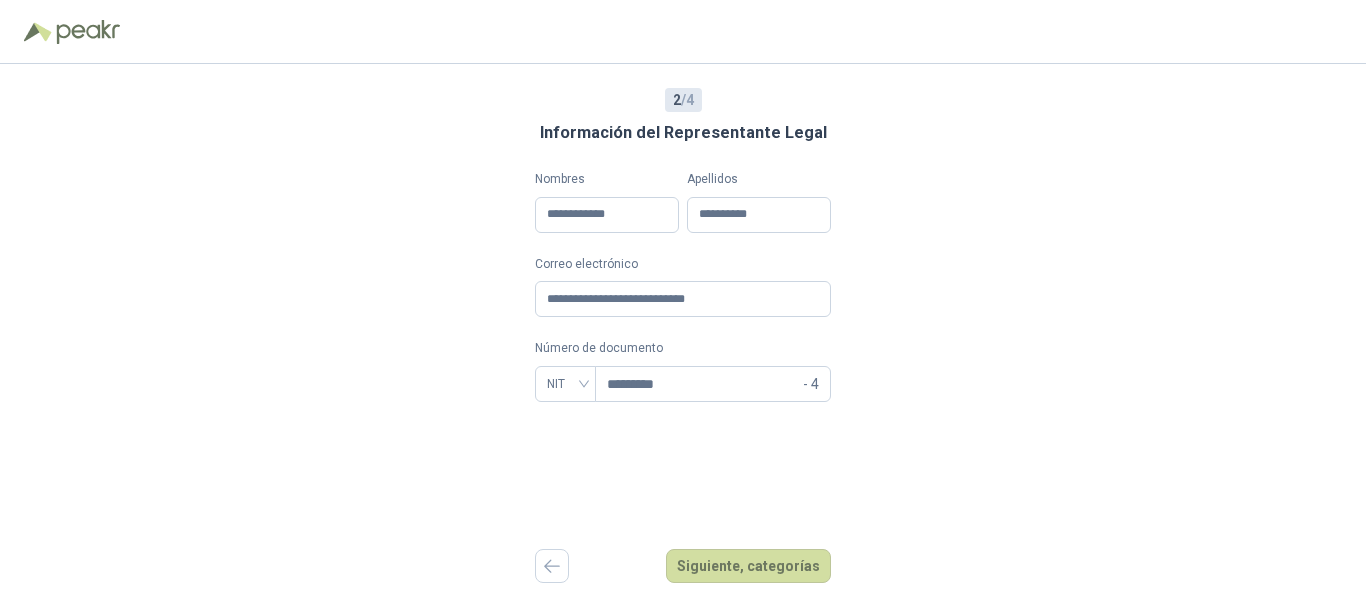 click on "**********" at bounding box center [683, 335] 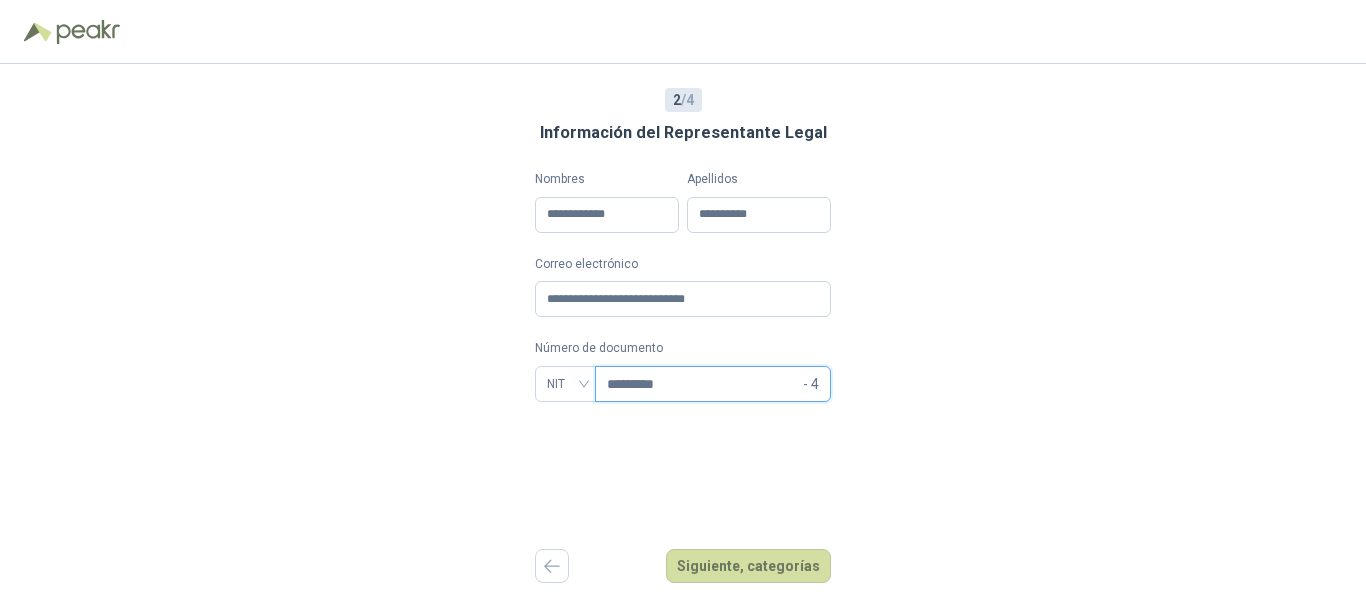 click on "*********" at bounding box center [703, 384] 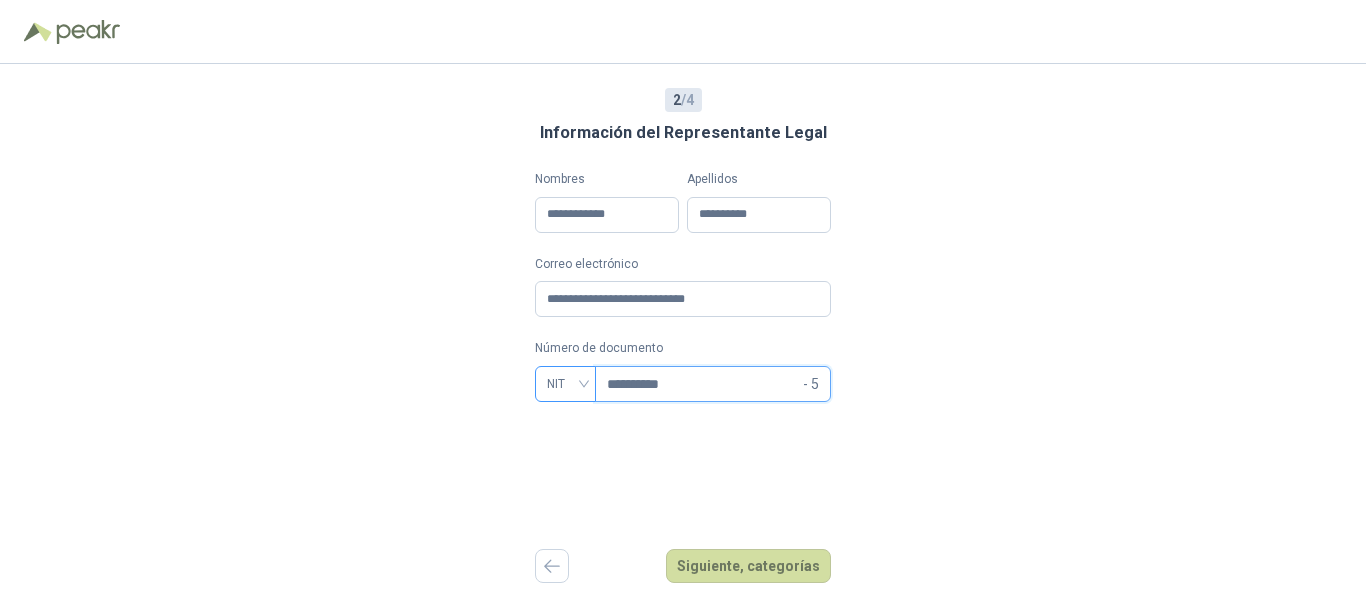 click on "NIT" at bounding box center [565, 384] 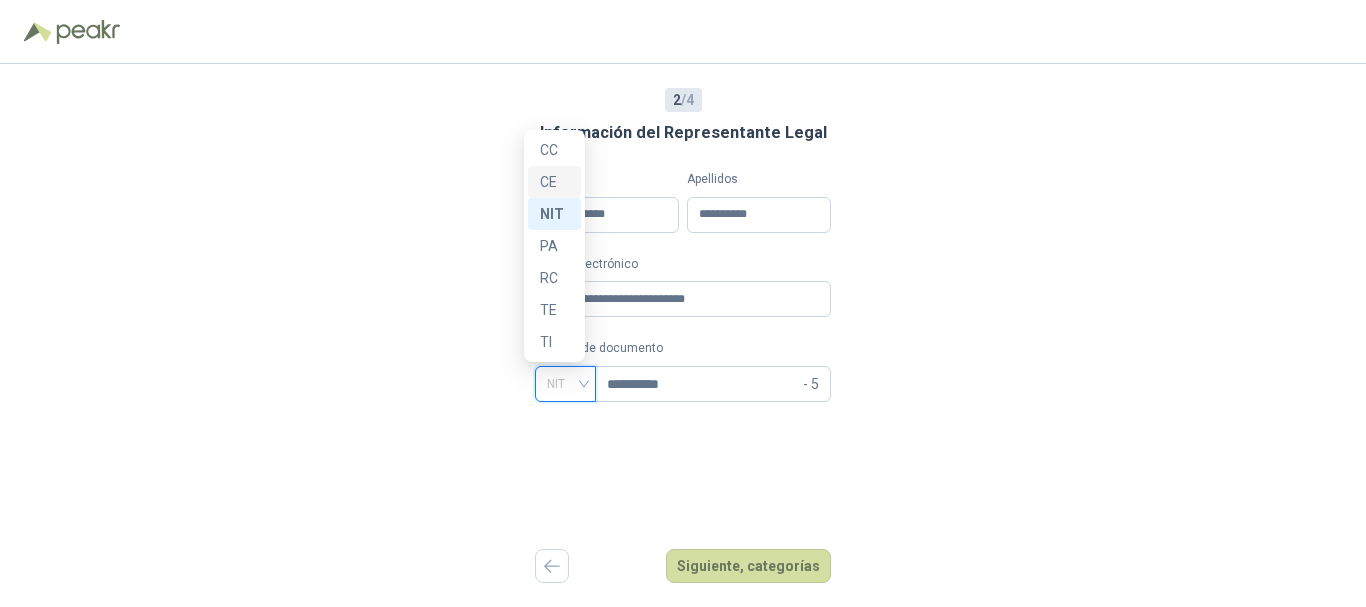 click on "CE" at bounding box center [554, 182] 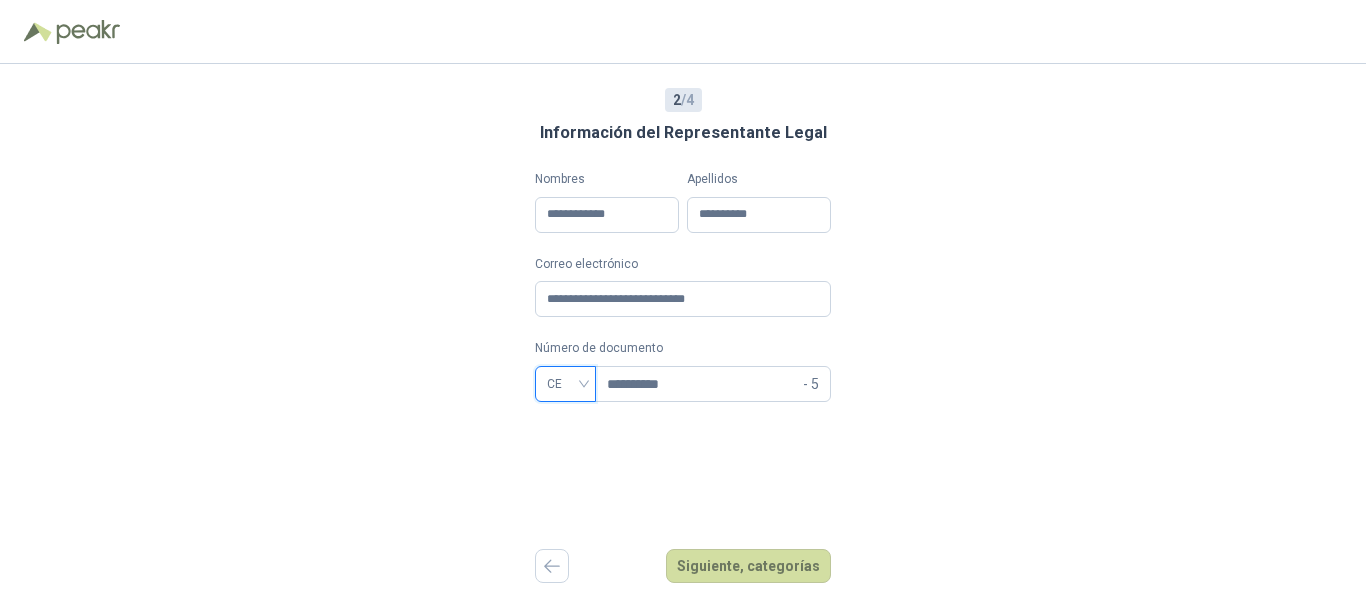 click on "CE" at bounding box center (565, 384) 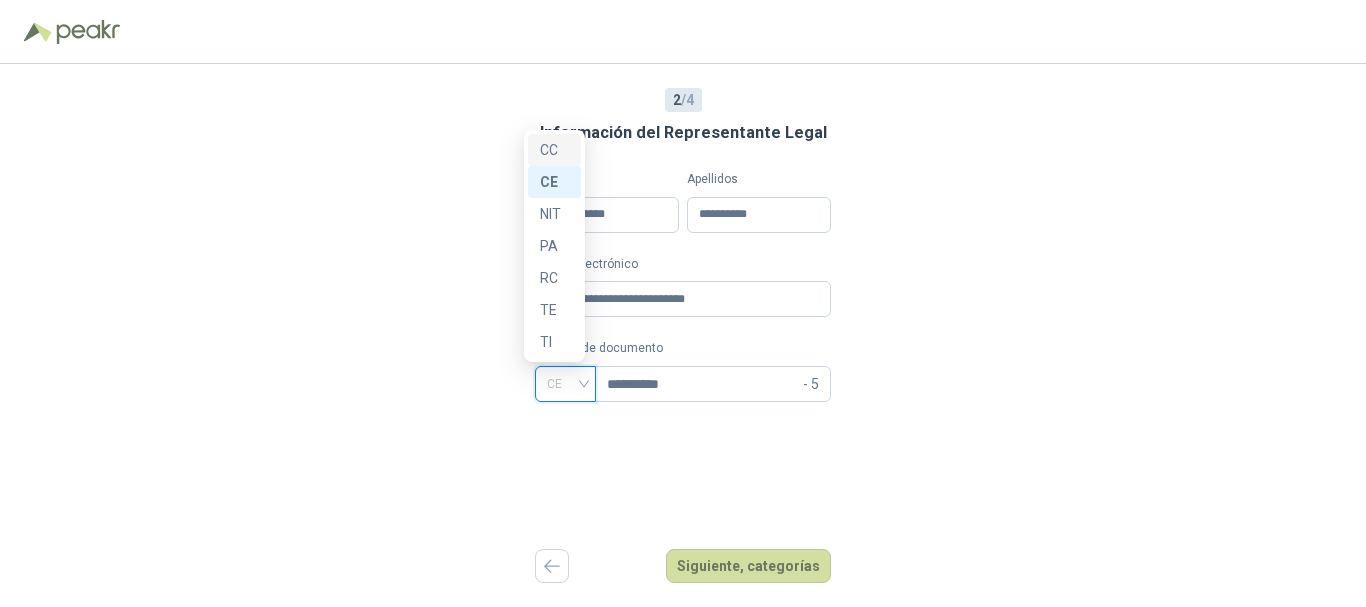 click on "CC" at bounding box center [554, 150] 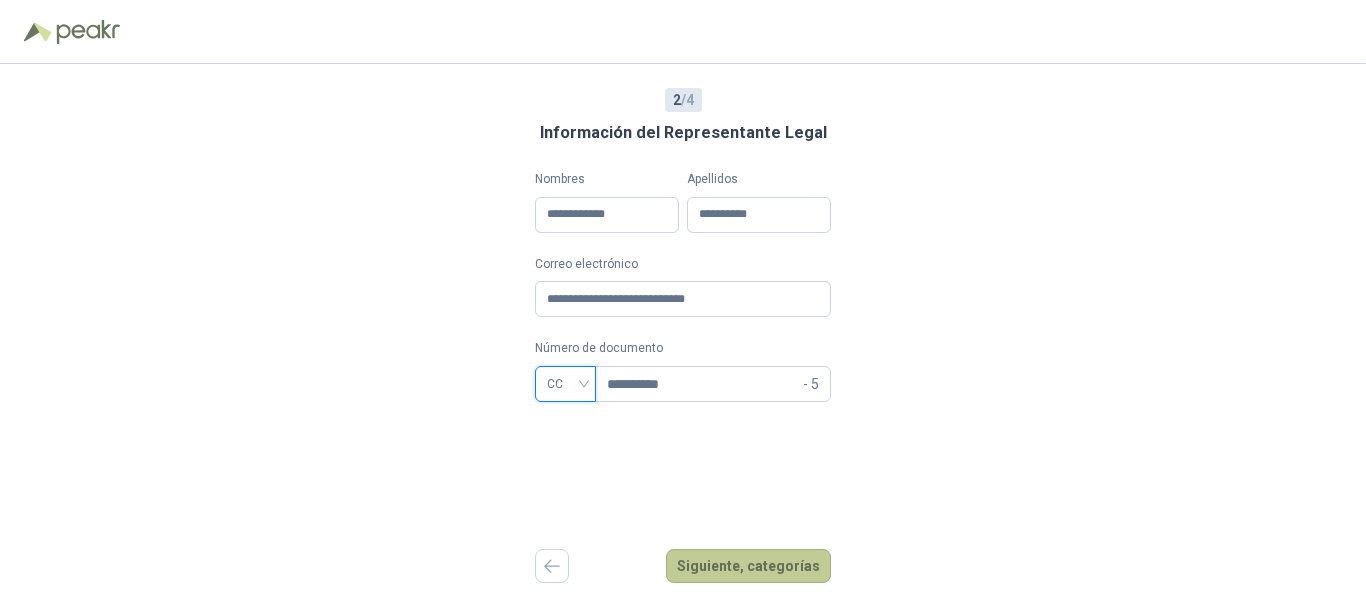 click on "Siguiente, categorías" at bounding box center [748, 566] 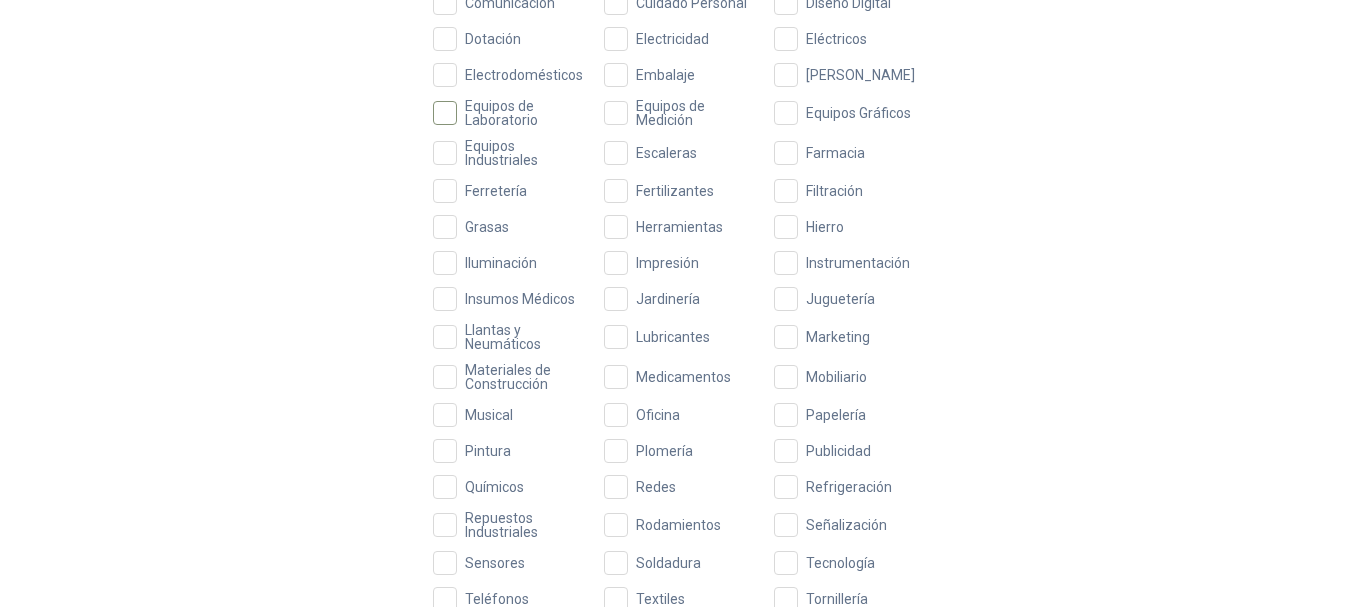 scroll, scrollTop: 500, scrollLeft: 0, axis: vertical 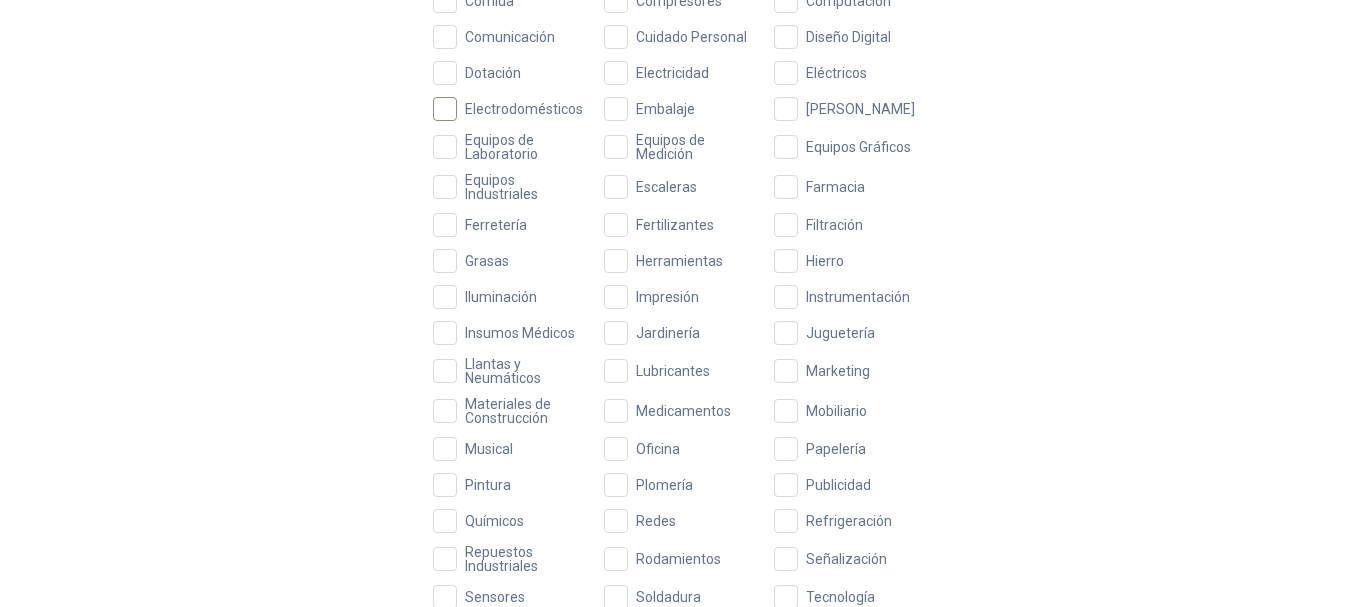 click on "Electrodomésticos" at bounding box center (524, 109) 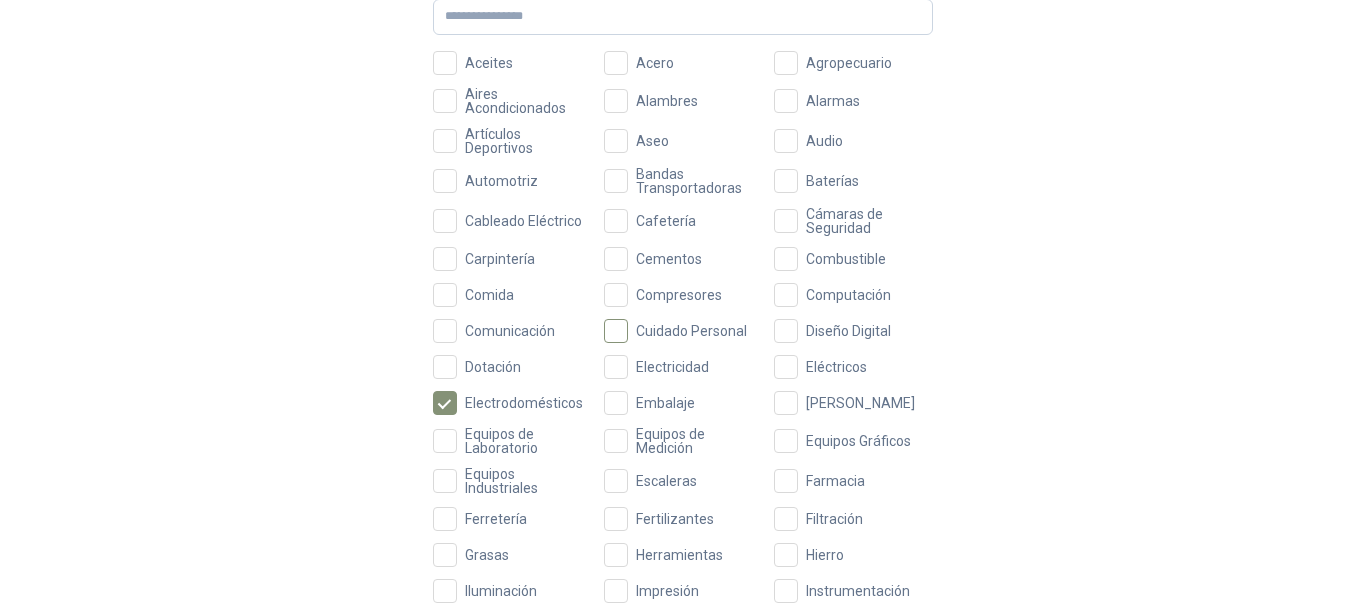 scroll, scrollTop: 100, scrollLeft: 0, axis: vertical 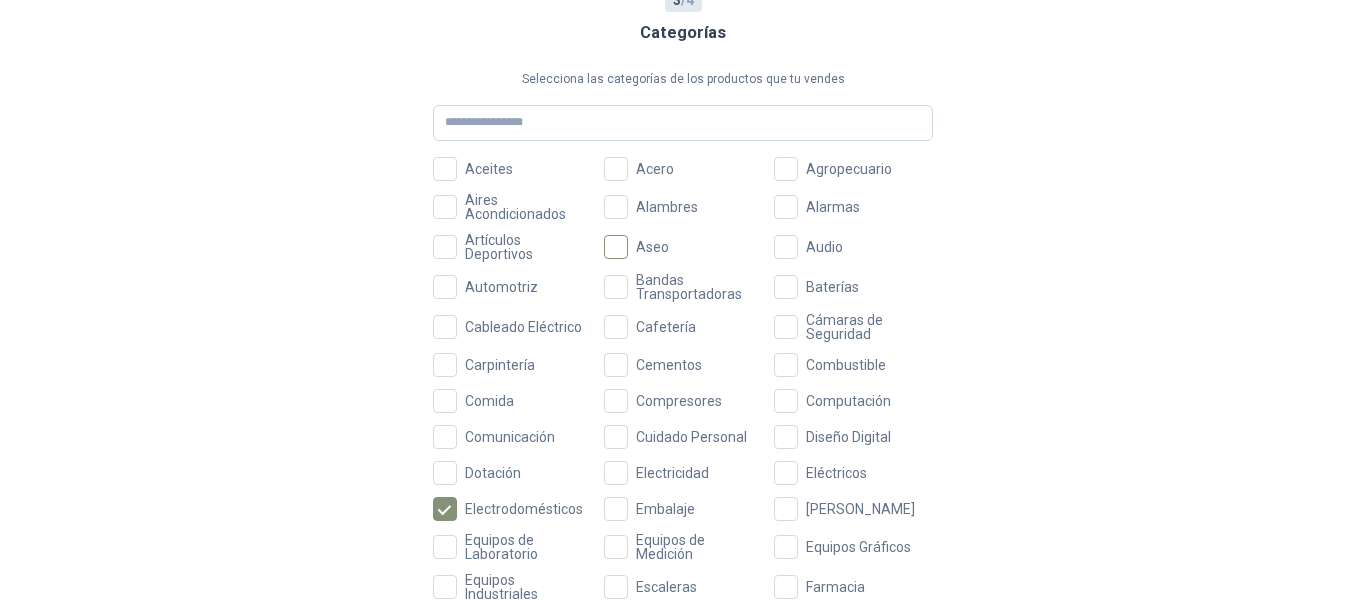 click on "Aseo" at bounding box center (652, 247) 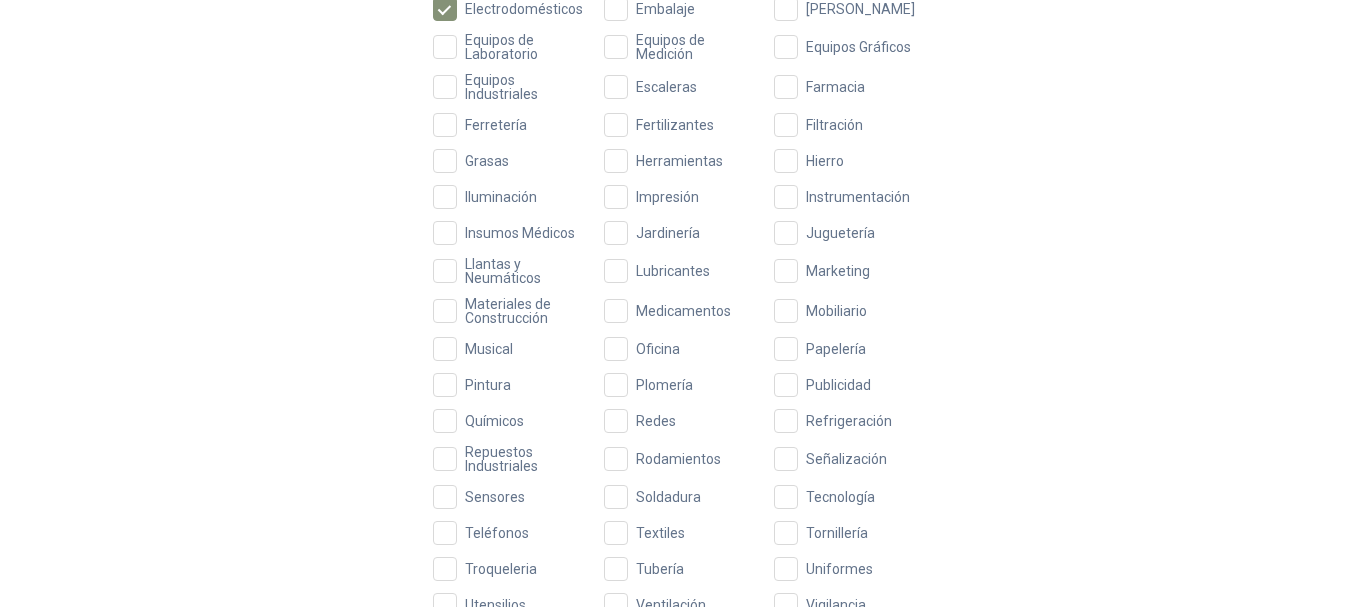 scroll, scrollTop: 684, scrollLeft: 0, axis: vertical 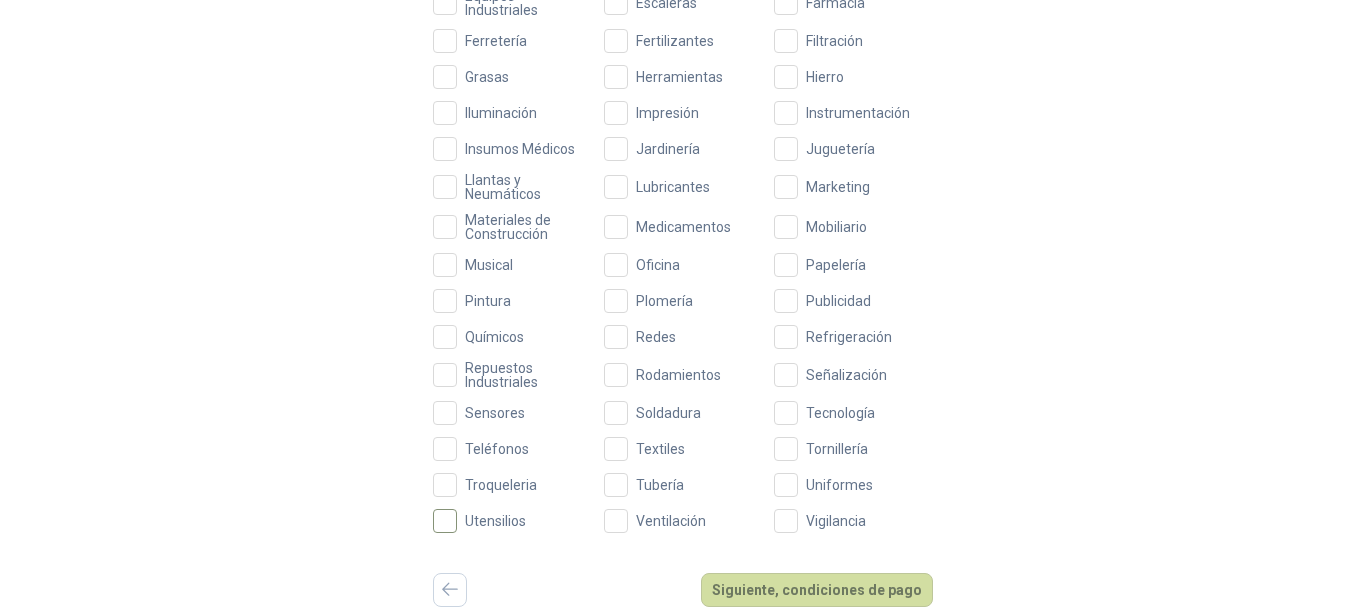click on "Utensilios" at bounding box center (495, 521) 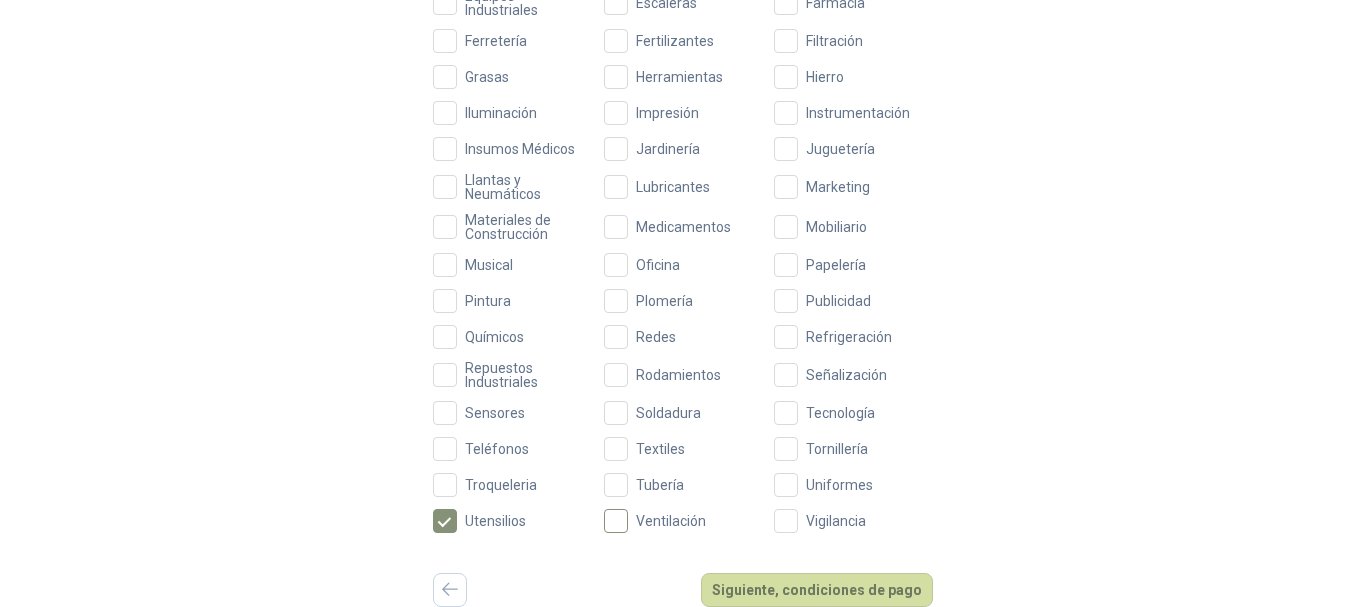 click on "Ventilación" at bounding box center [671, 521] 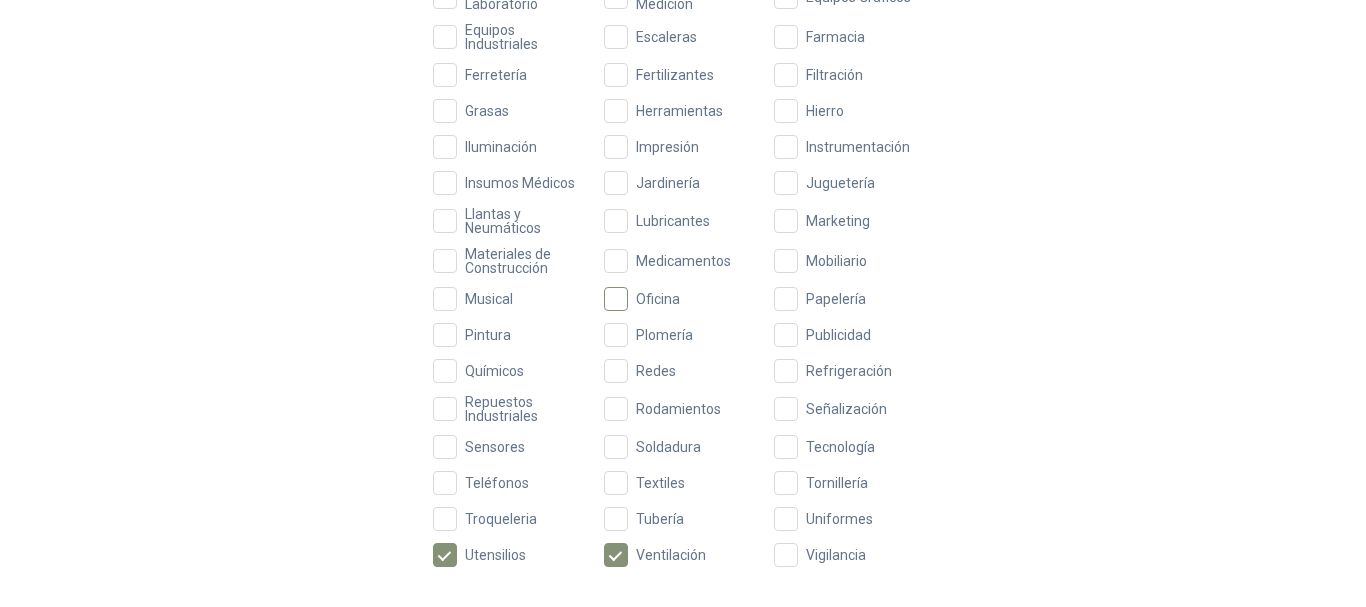 scroll, scrollTop: 684, scrollLeft: 0, axis: vertical 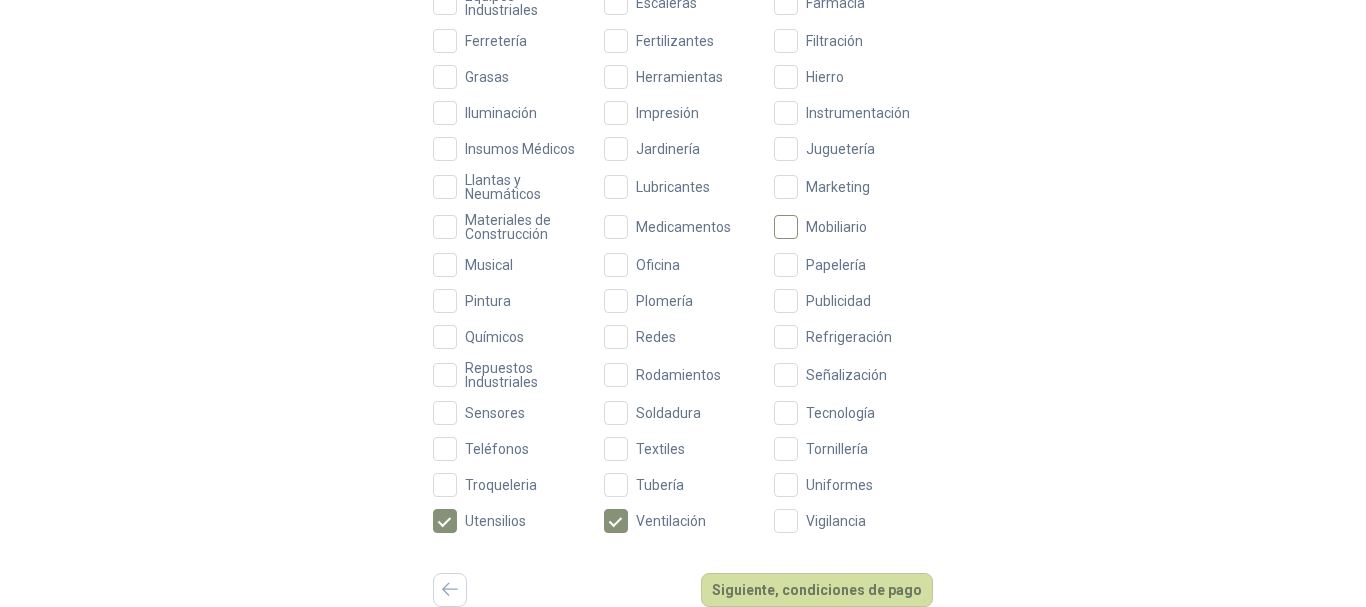 click on "Mobiliario" at bounding box center [836, 227] 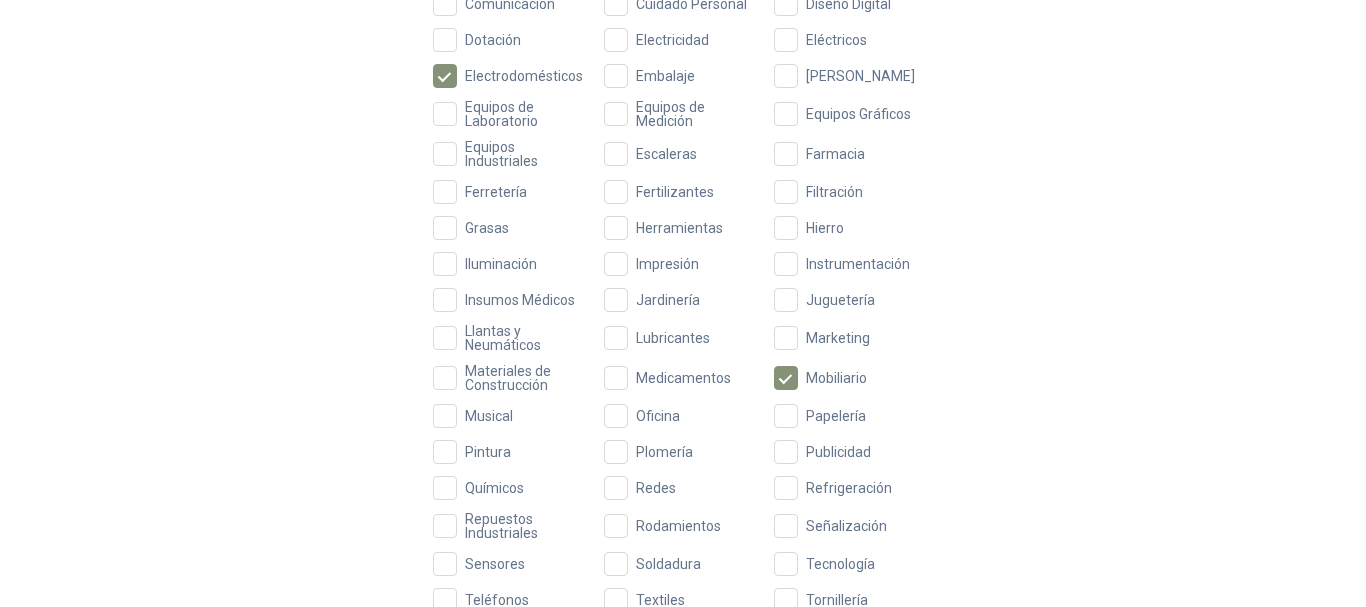 scroll, scrollTop: 684, scrollLeft: 0, axis: vertical 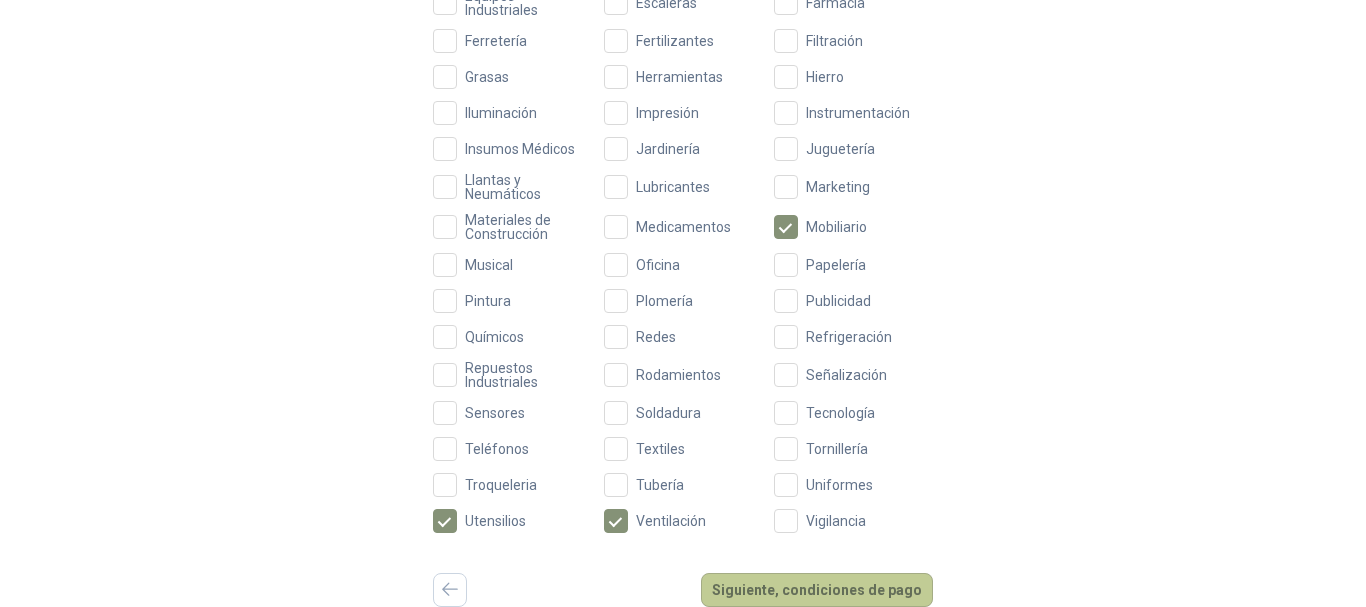click on "Siguiente, condiciones de pago" at bounding box center [817, 590] 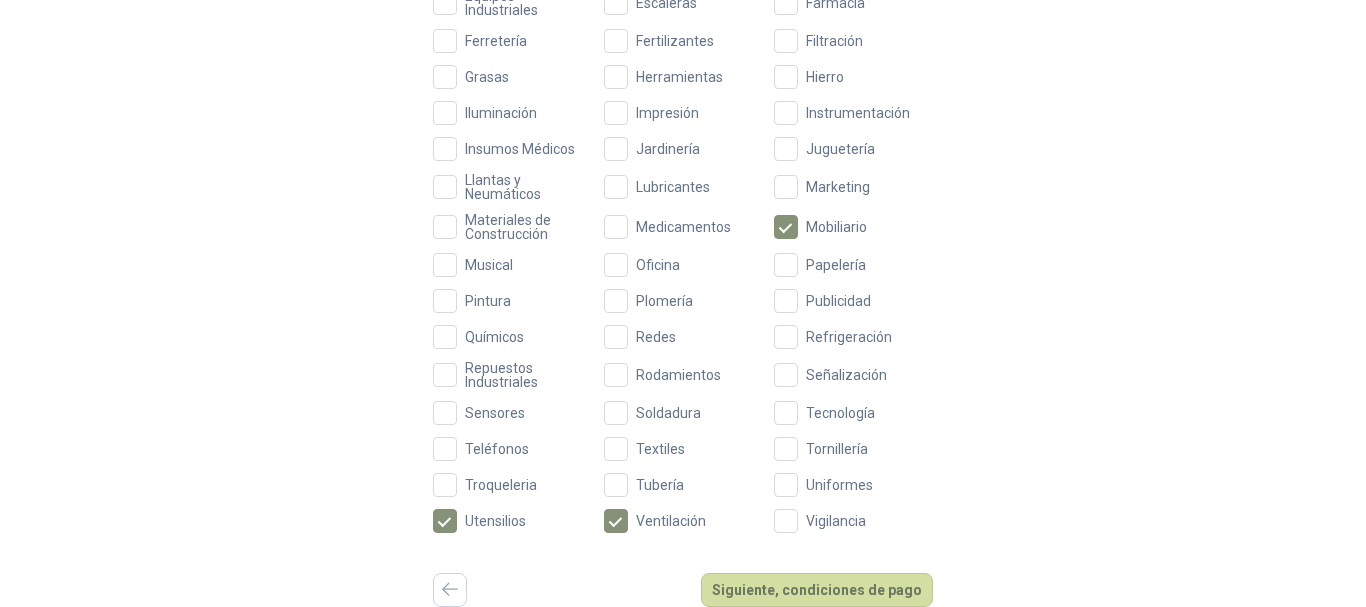 scroll, scrollTop: 0, scrollLeft: 0, axis: both 